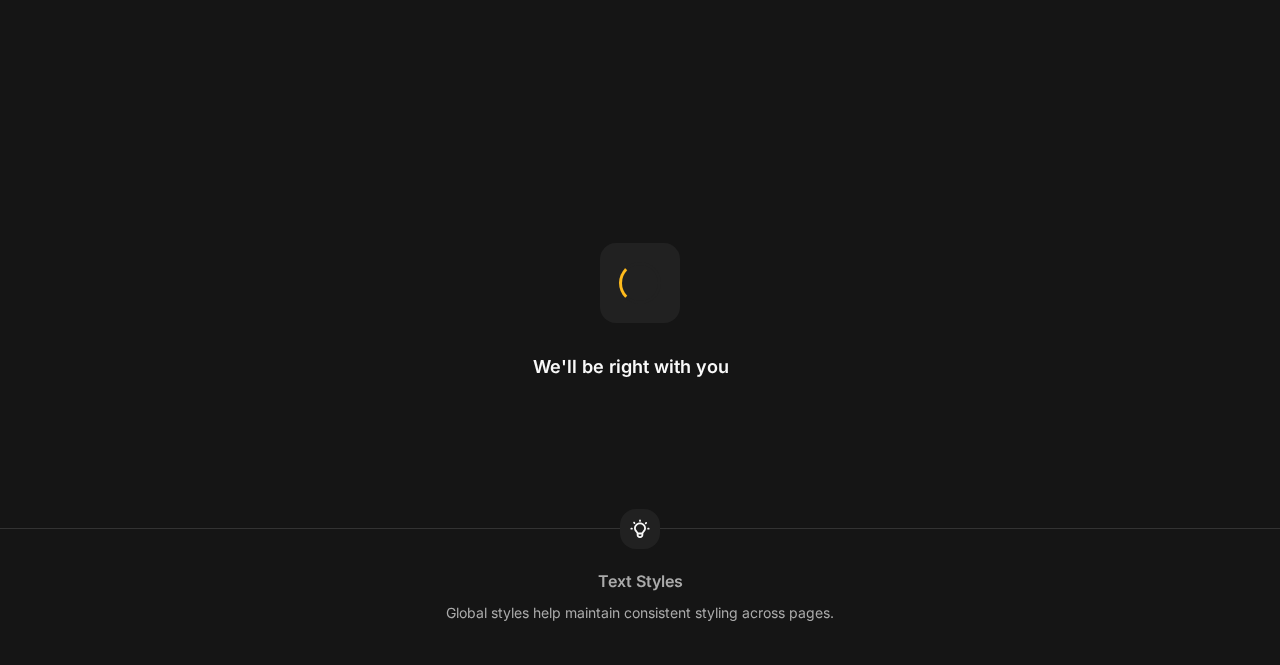 scroll, scrollTop: 0, scrollLeft: 0, axis: both 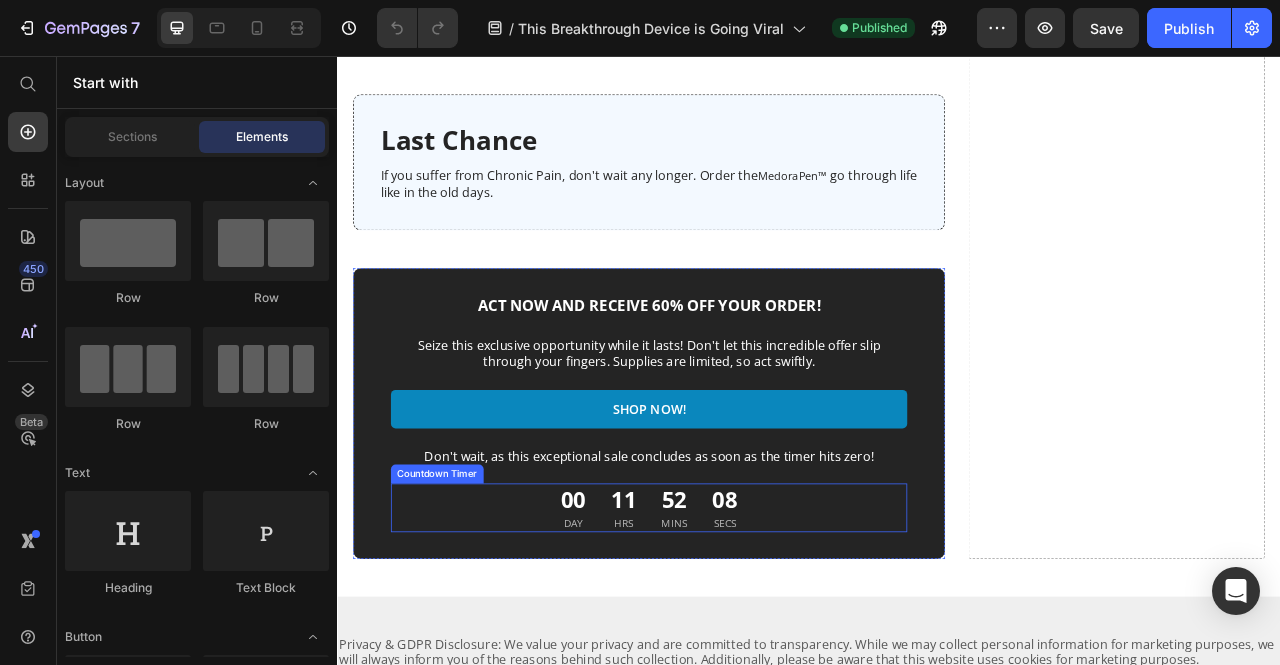 click on "00 DAY 11 HRS 52 MINS 08 SECS" at bounding box center [733, 630] 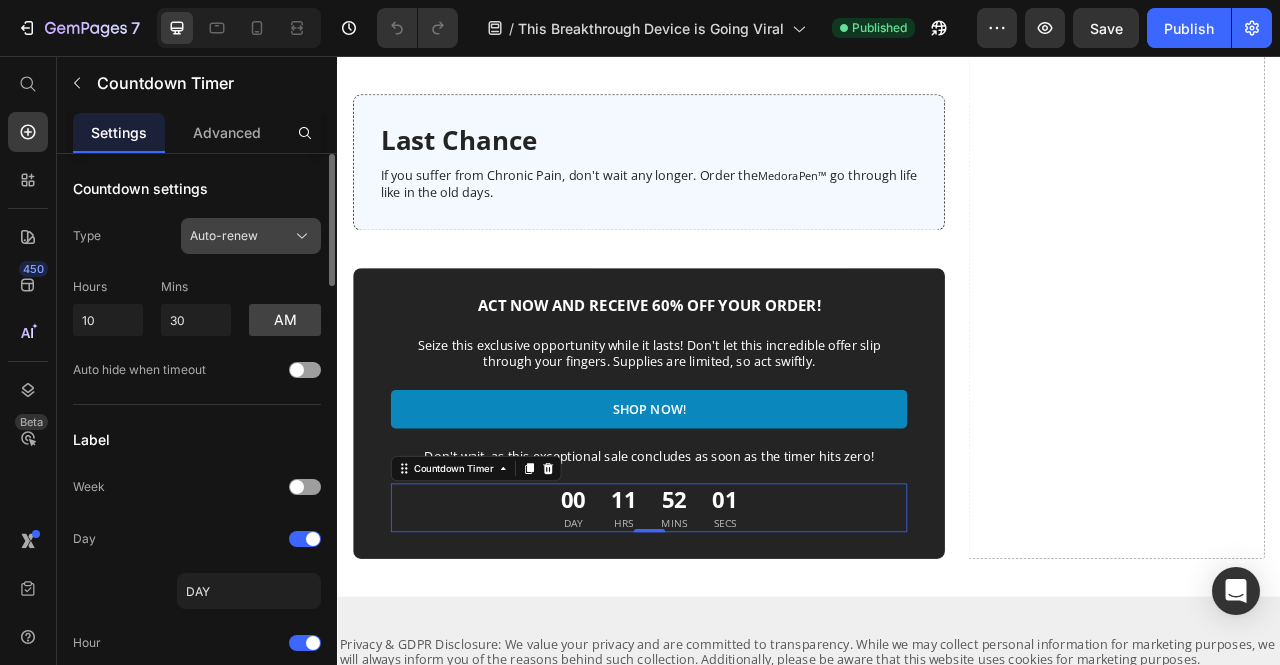 click on "Auto-renew" at bounding box center (224, 236) 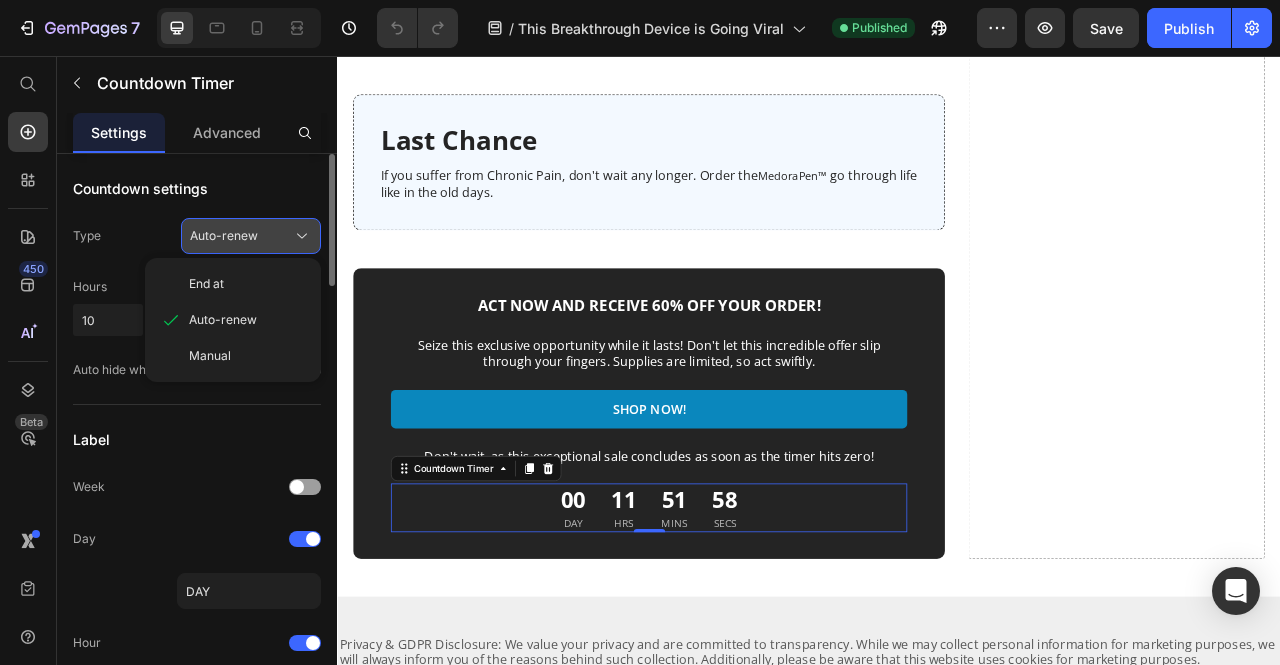 click on "Auto-renew" at bounding box center [224, 236] 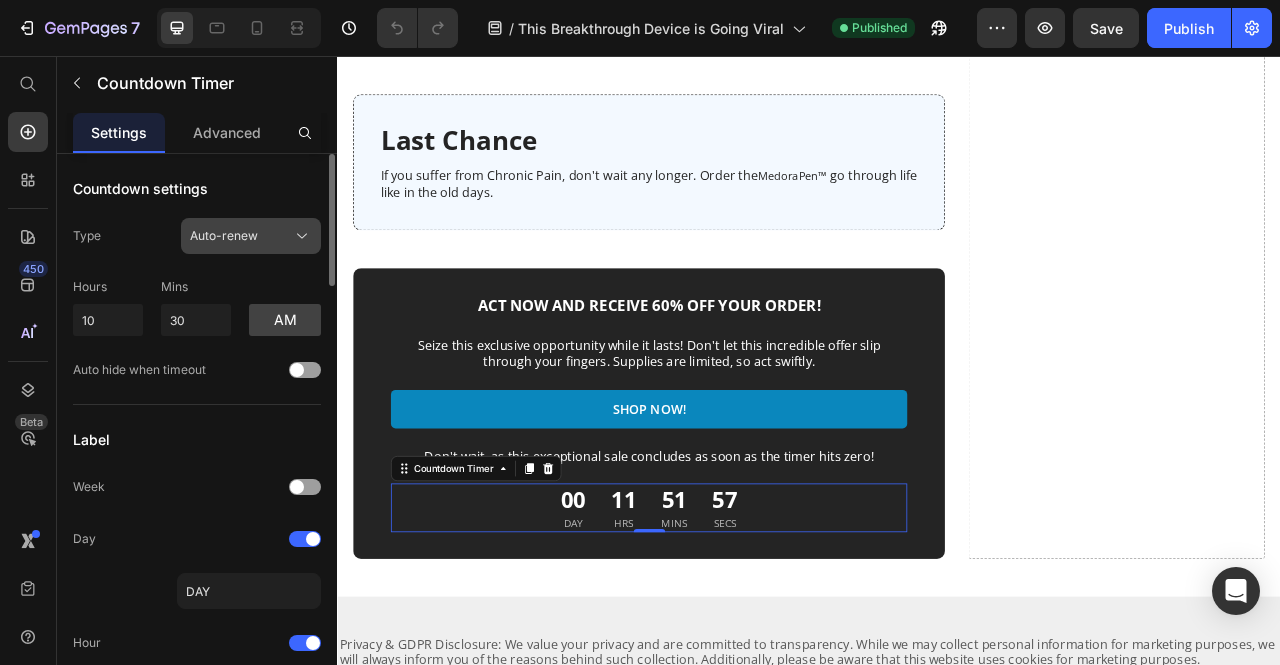click on "Auto-renew" at bounding box center (224, 236) 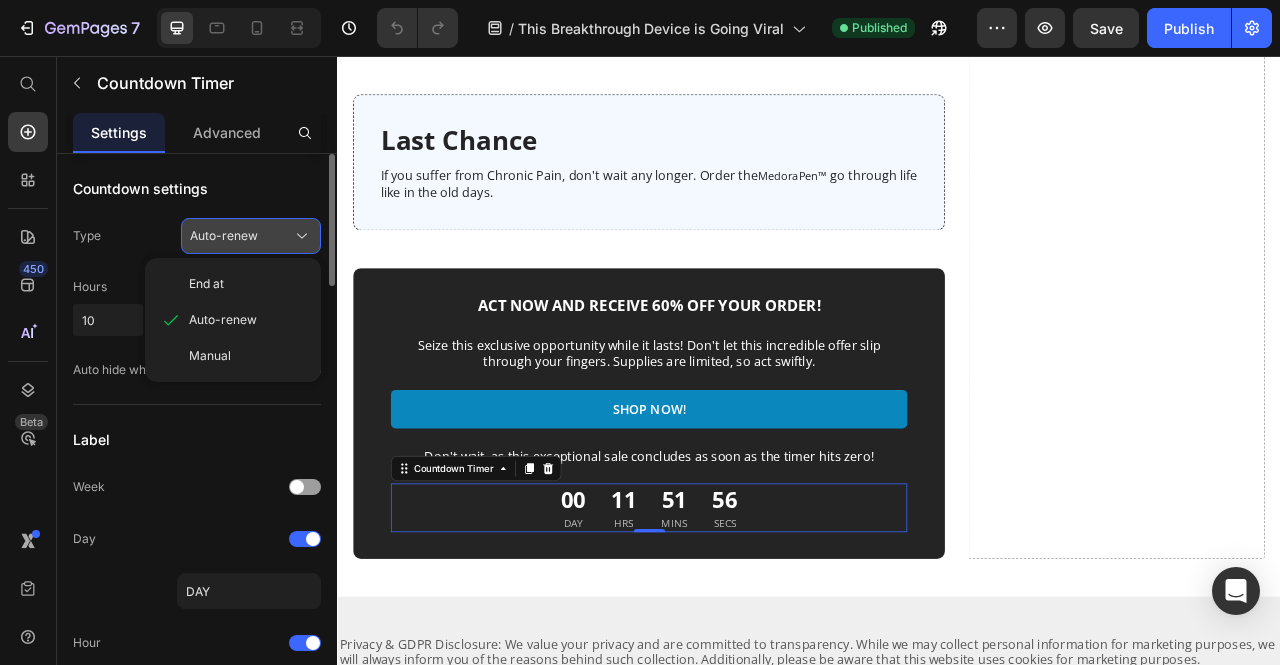 click on "Auto-renew" at bounding box center (224, 236) 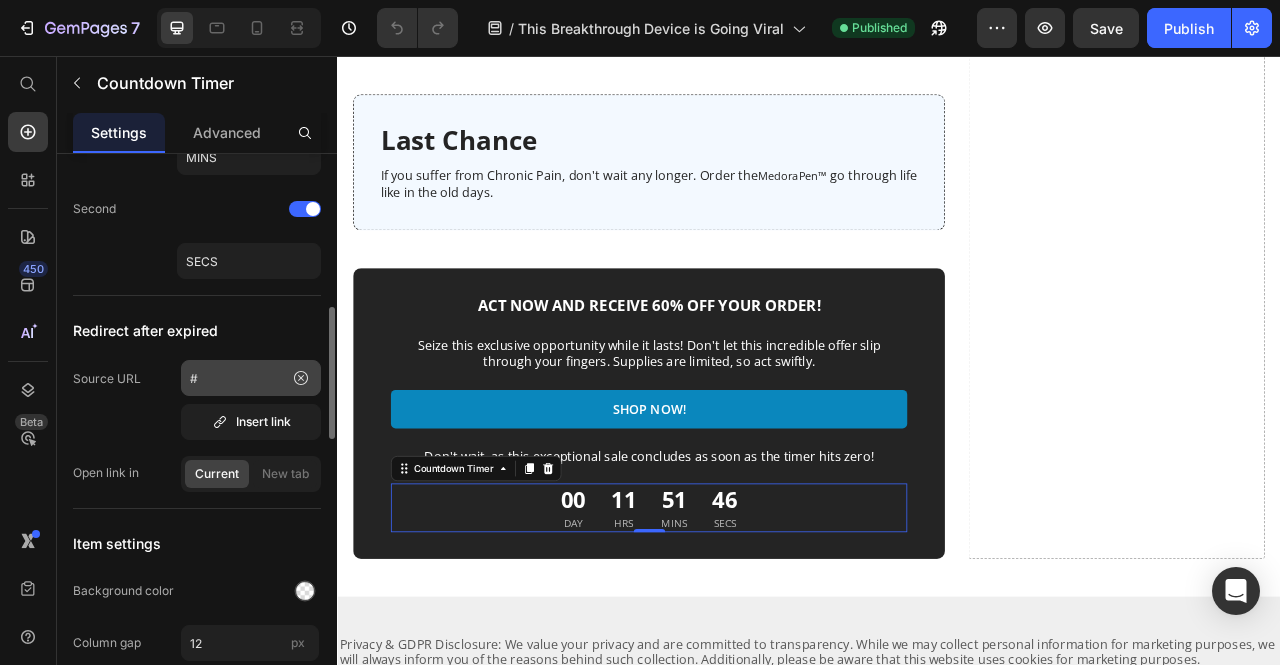 scroll, scrollTop: 645, scrollLeft: 0, axis: vertical 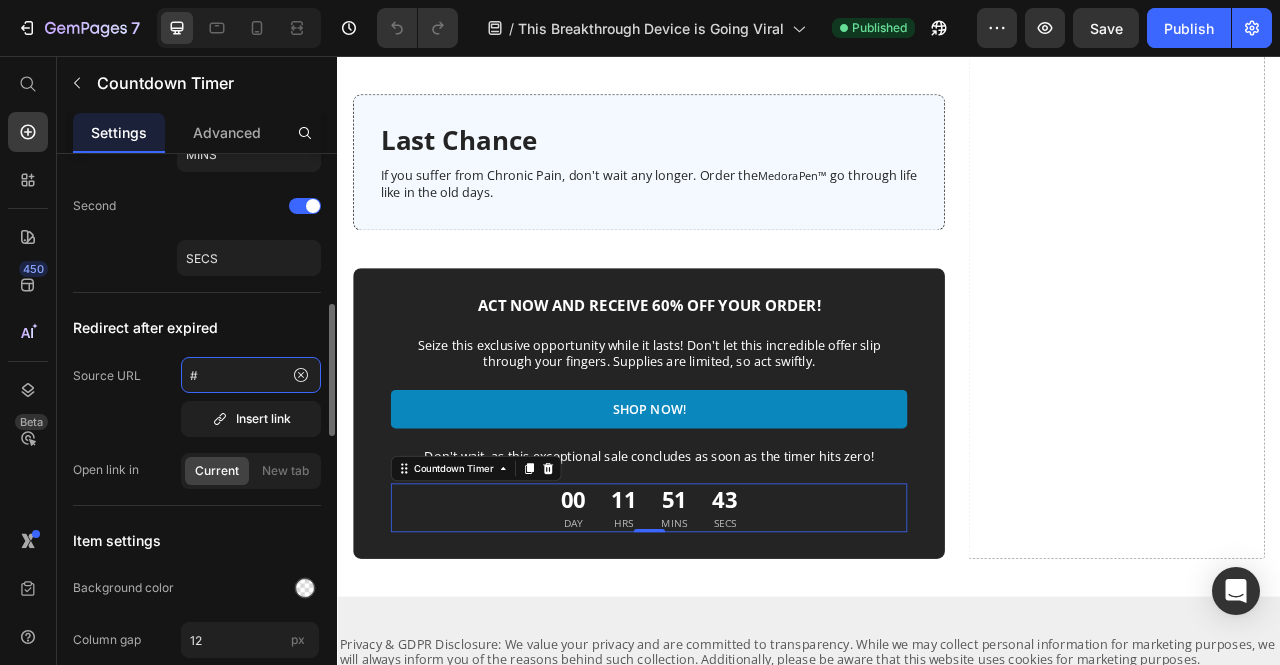 click on "#" 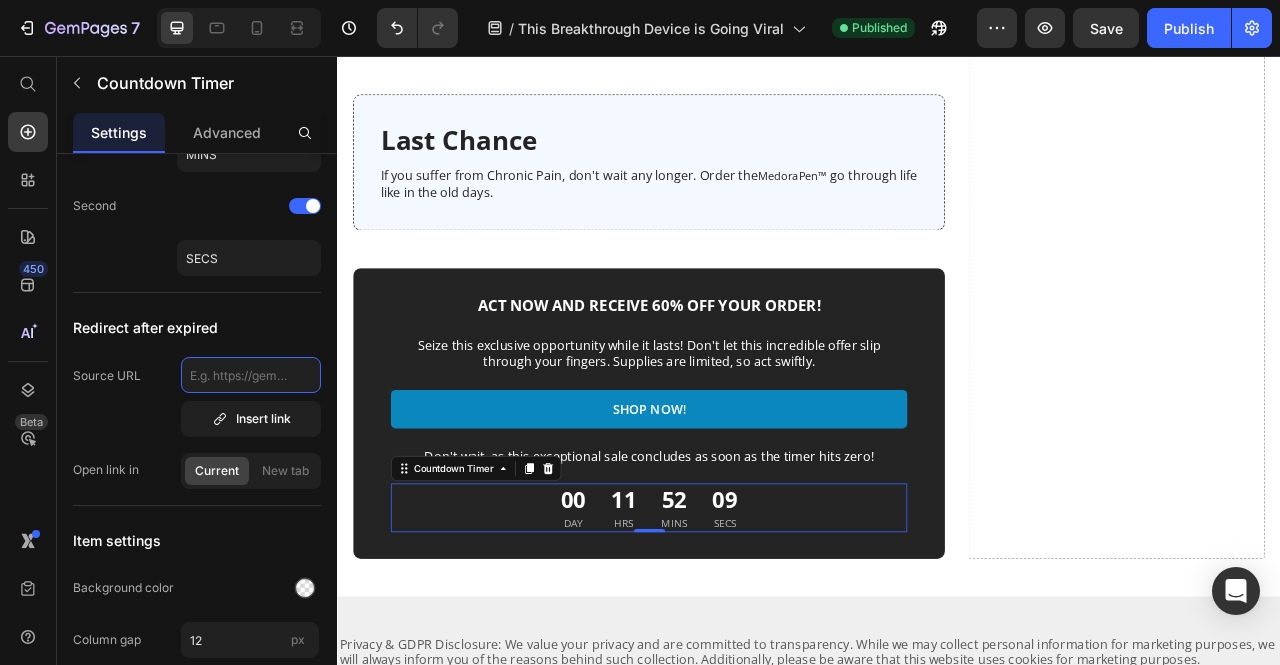 type 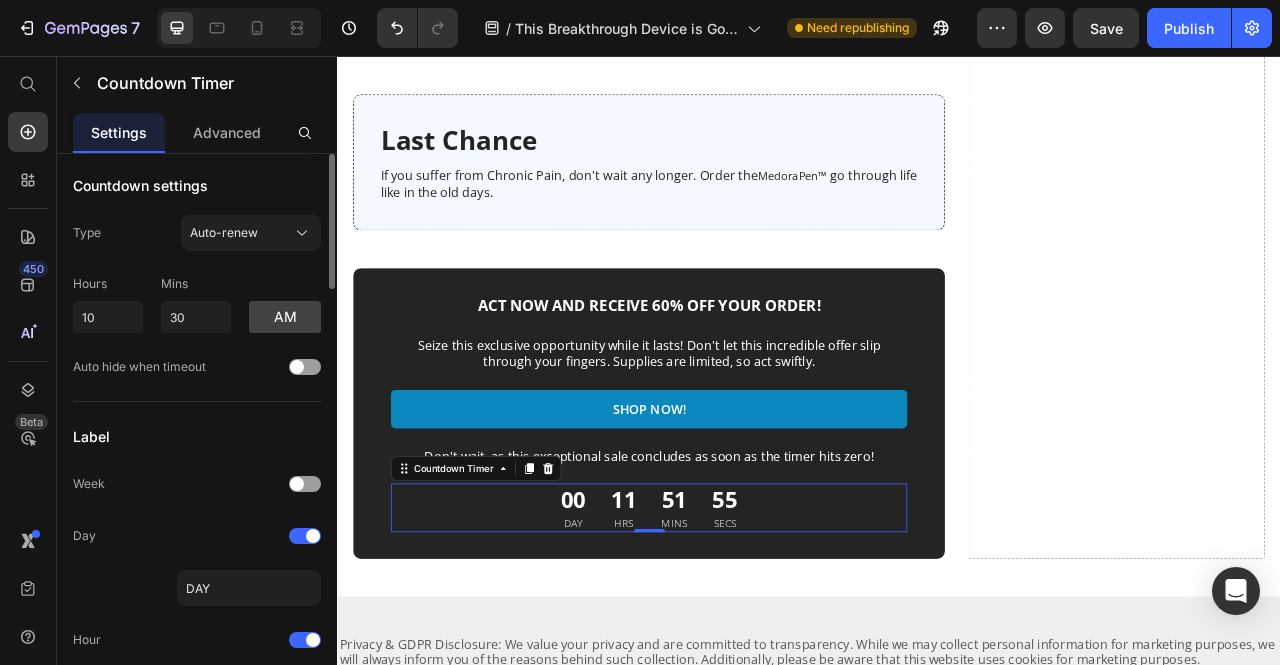 scroll, scrollTop: 0, scrollLeft: 0, axis: both 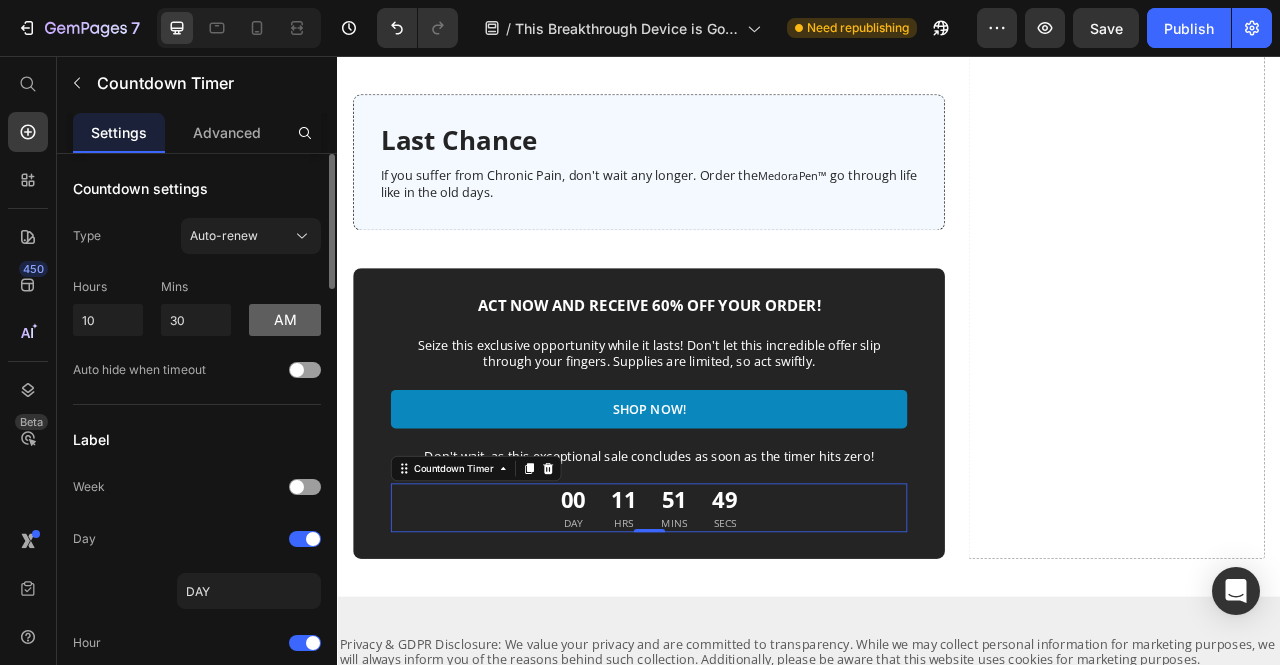 click on "am" at bounding box center [285, 320] 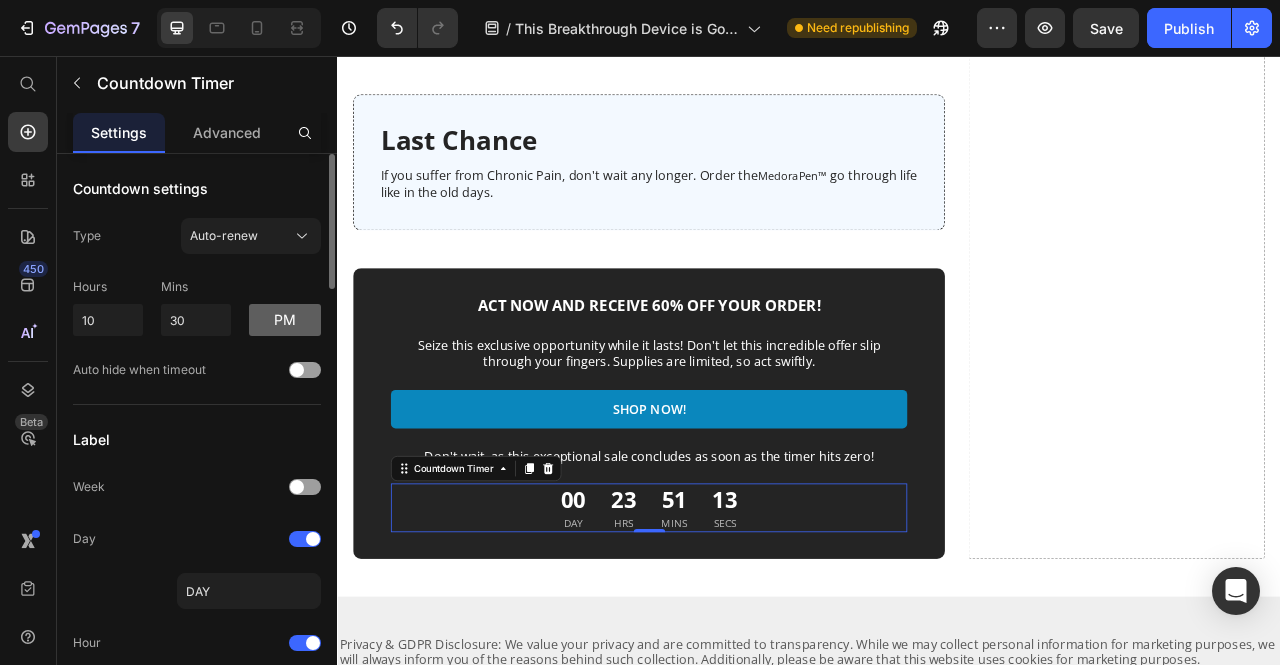 click on "pm" at bounding box center (285, 320) 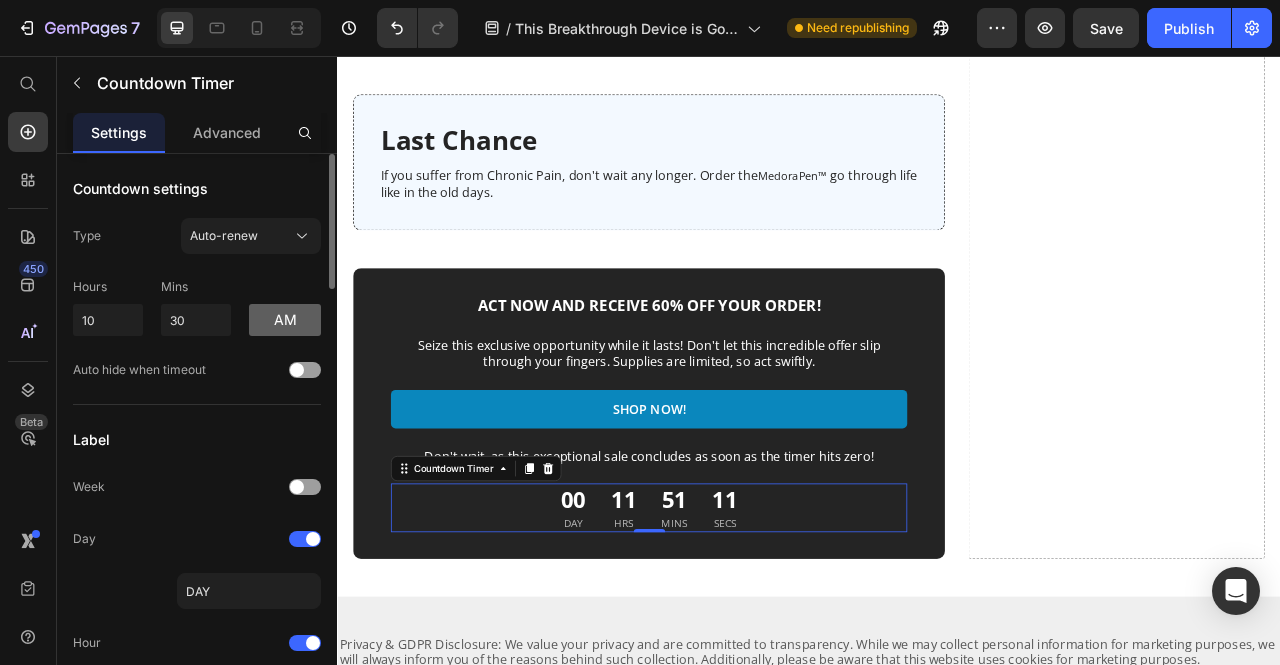click on "am" at bounding box center [285, 320] 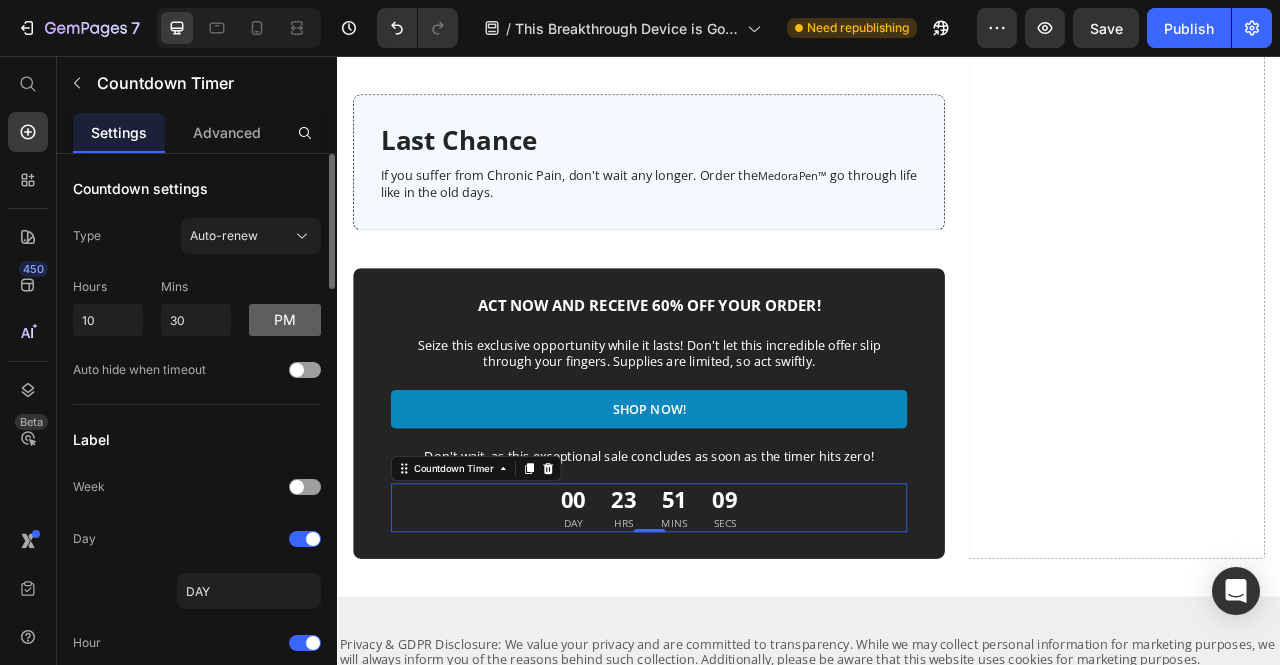 click on "pm" at bounding box center (285, 320) 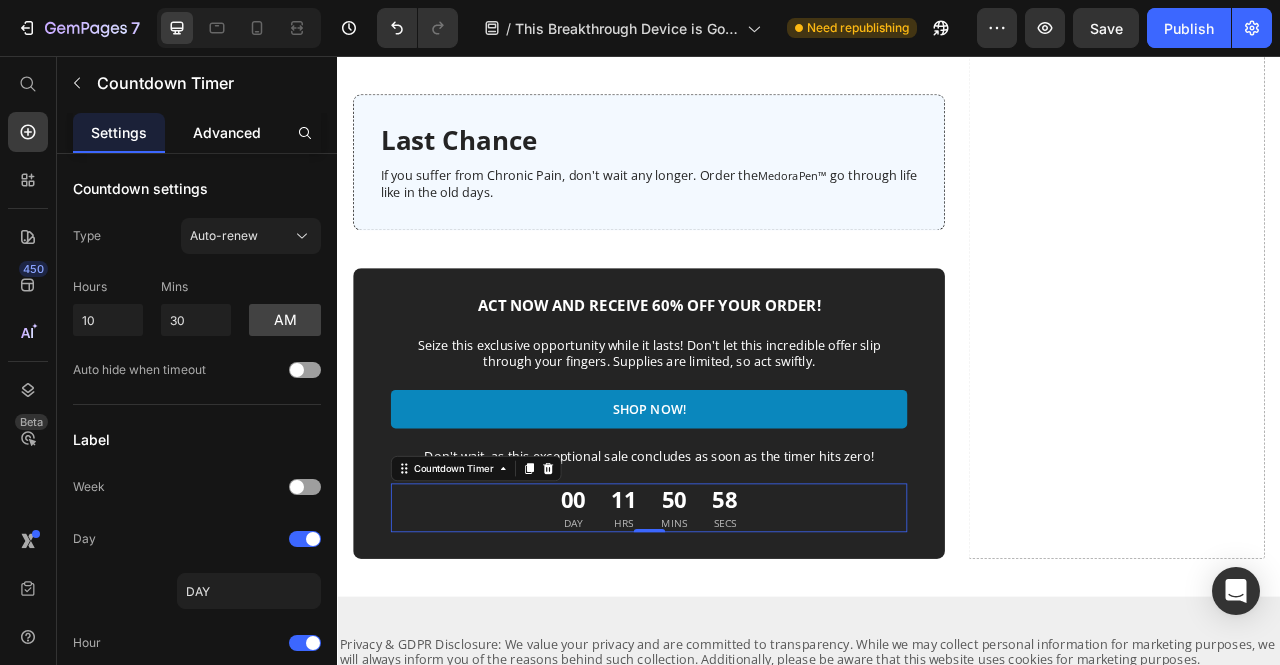 click on "Advanced" at bounding box center (227, 132) 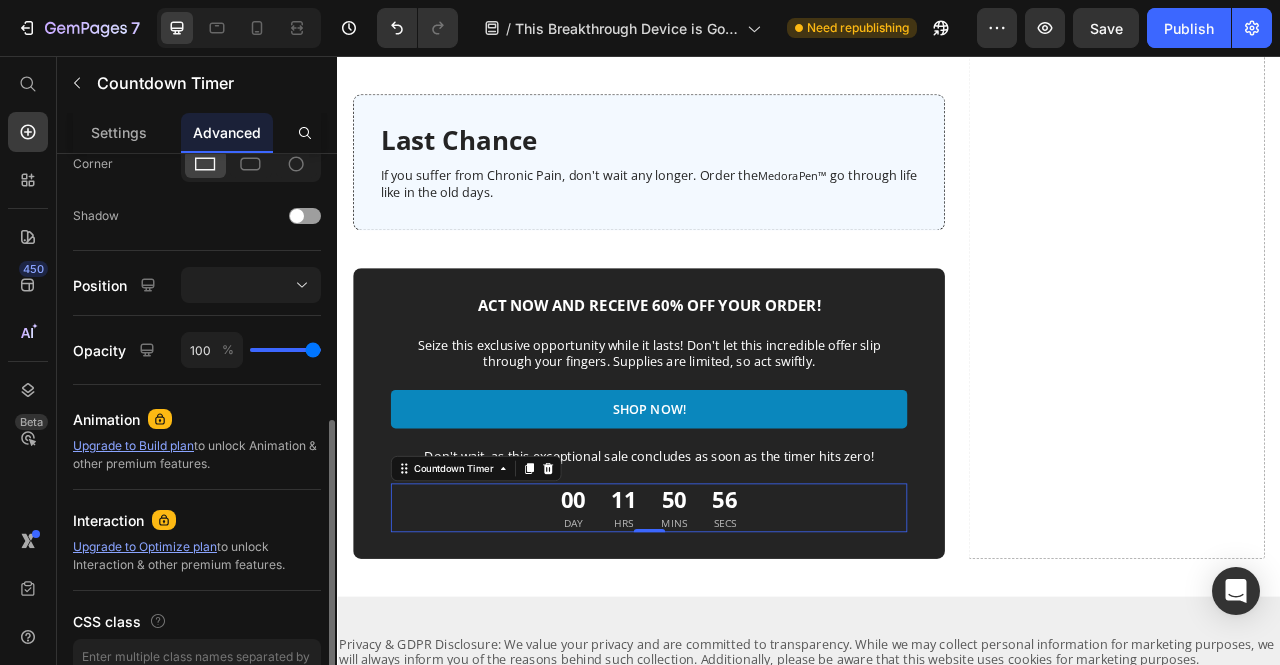 scroll, scrollTop: 733, scrollLeft: 0, axis: vertical 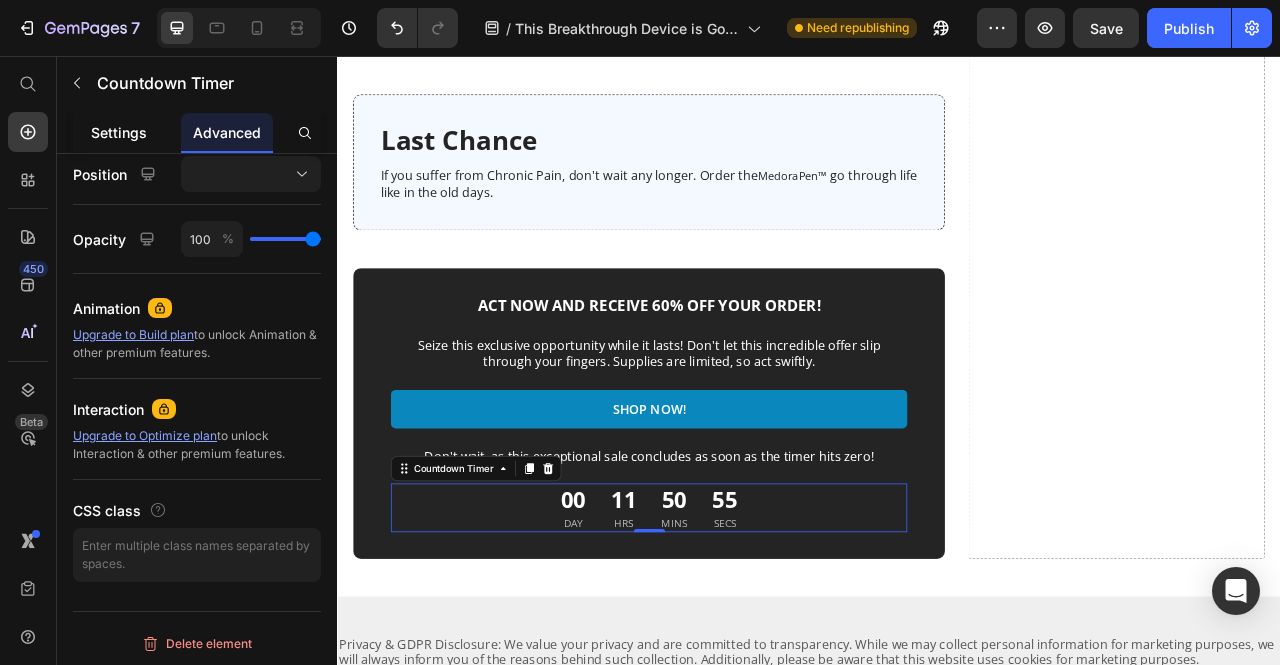 click on "Settings" 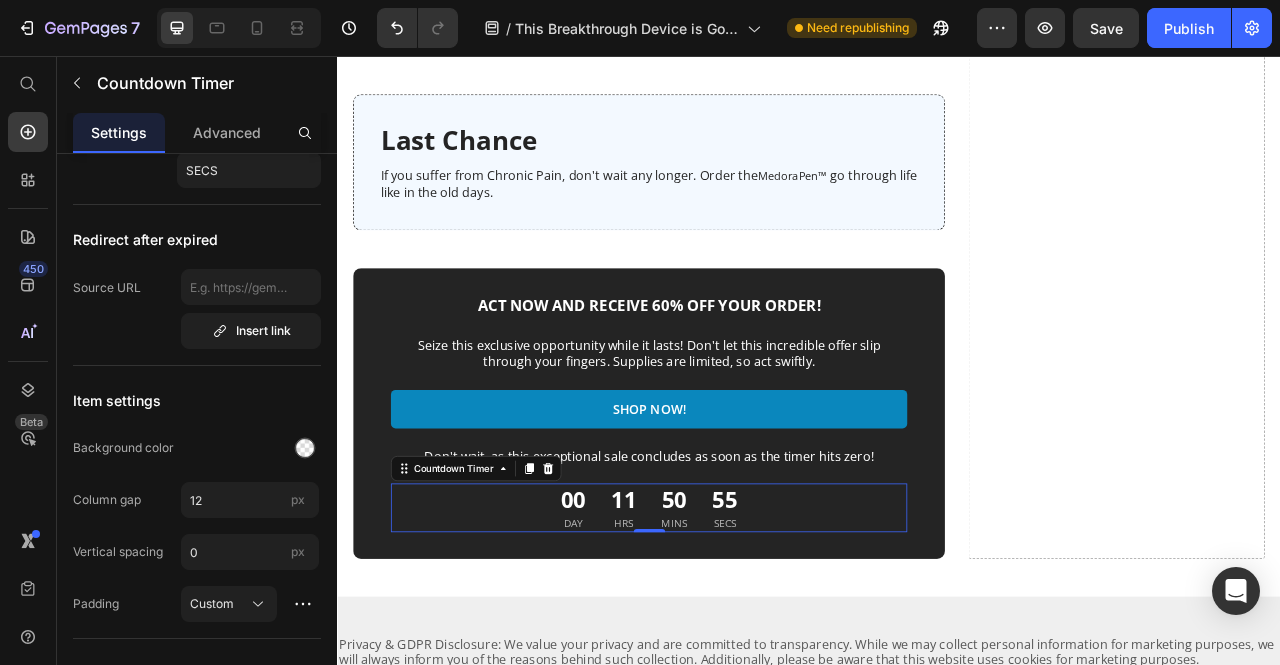 scroll, scrollTop: 0, scrollLeft: 0, axis: both 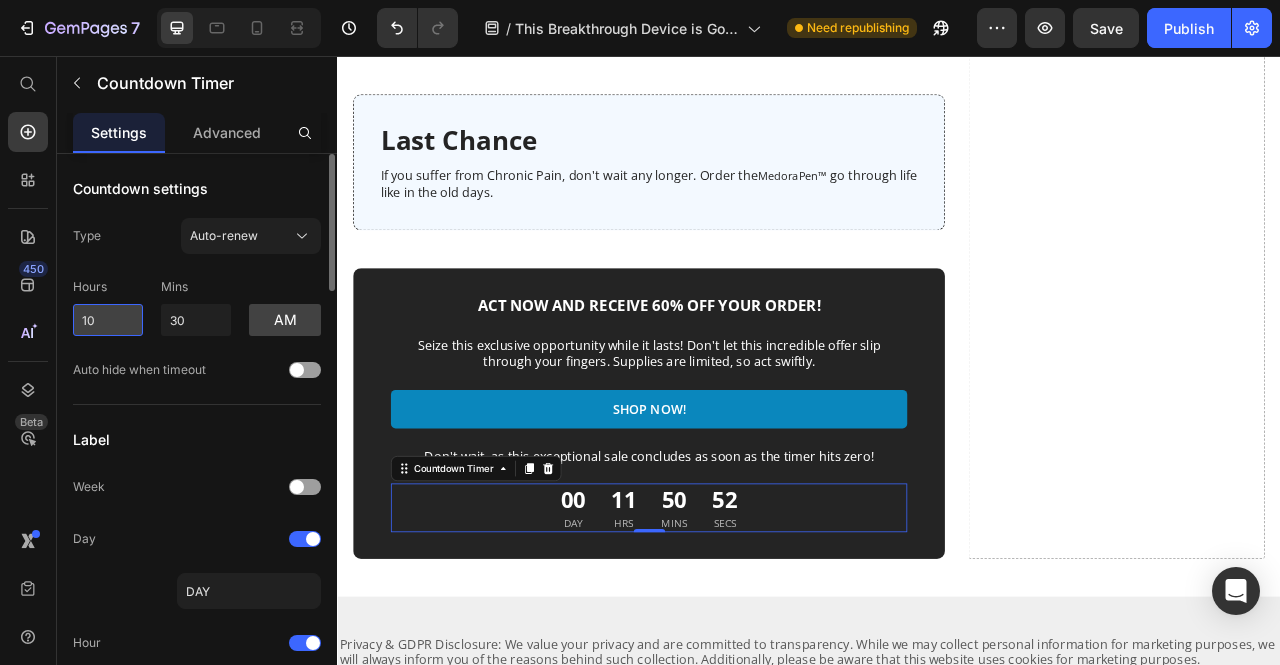 click on "10" at bounding box center [108, 320] 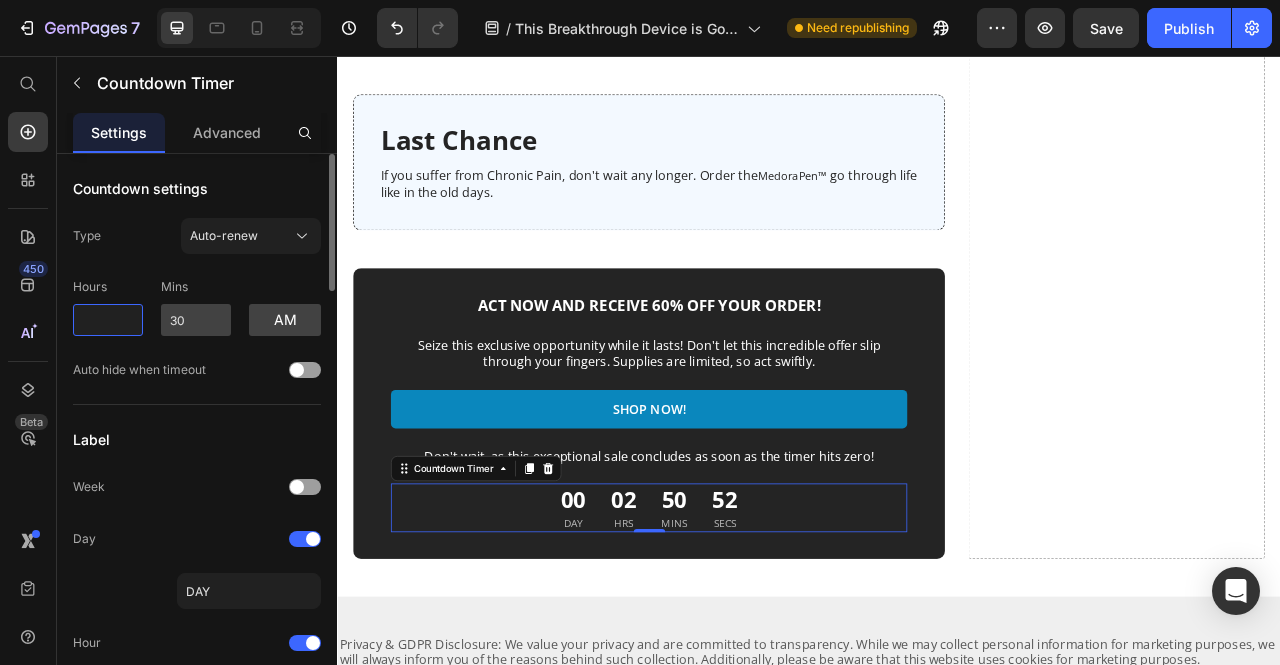 type 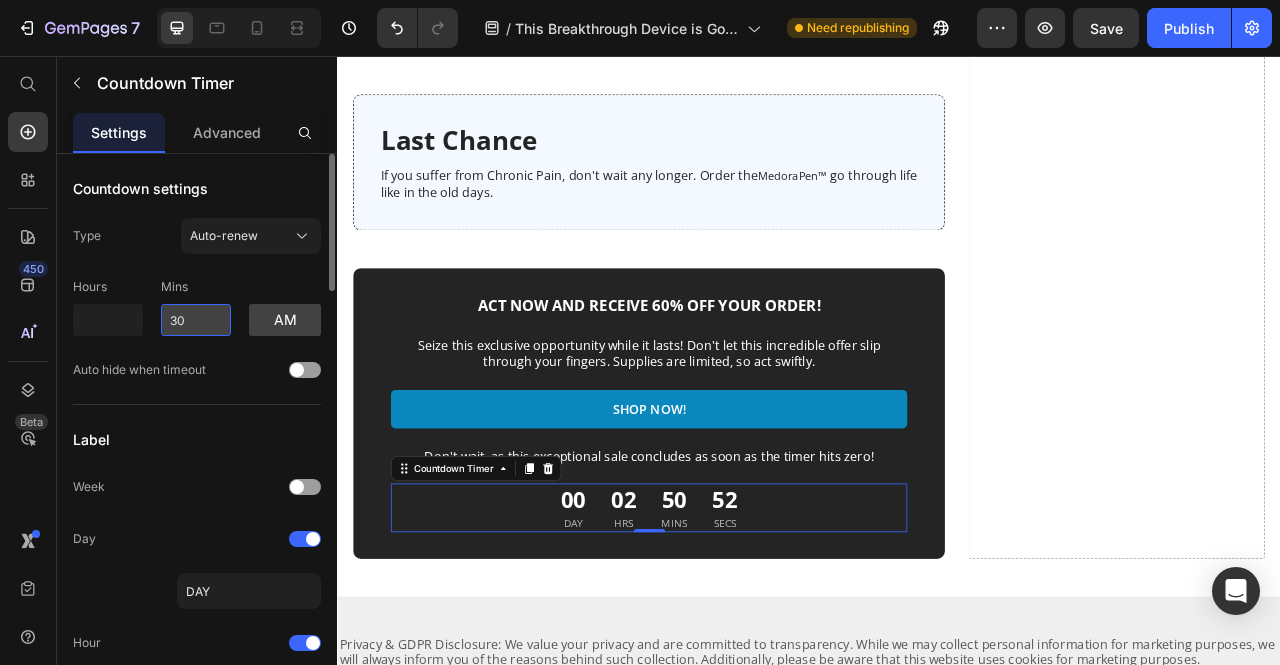 click on "30" at bounding box center (196, 320) 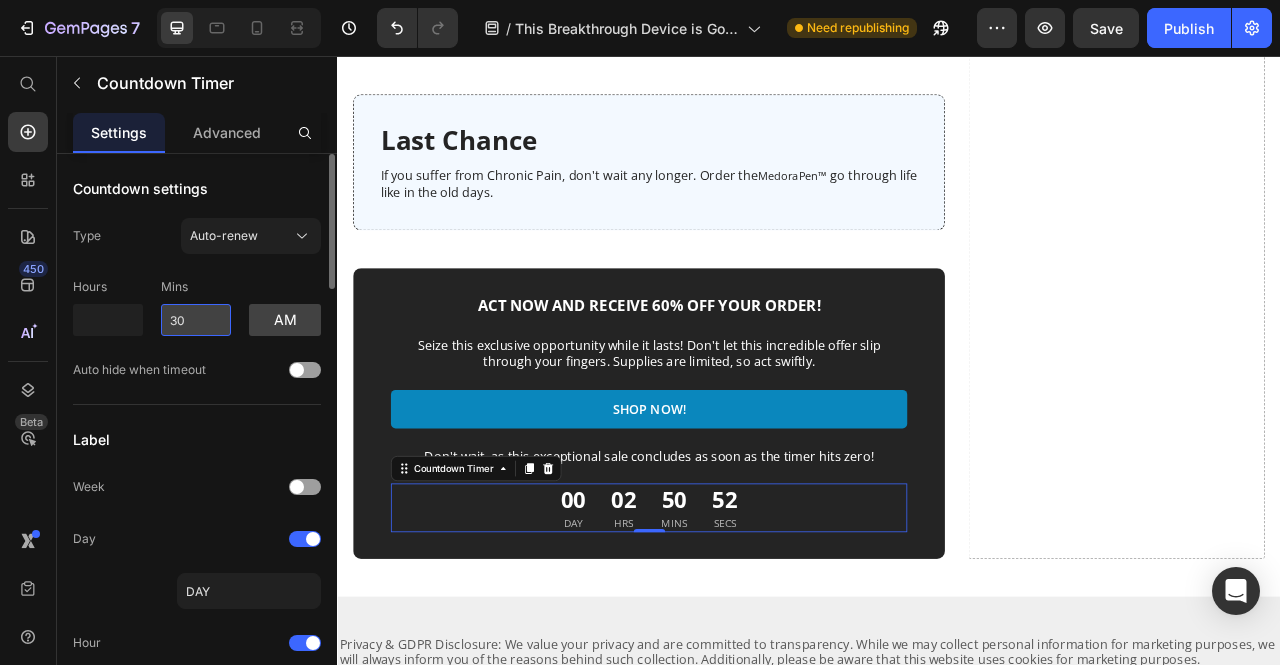 type on "3" 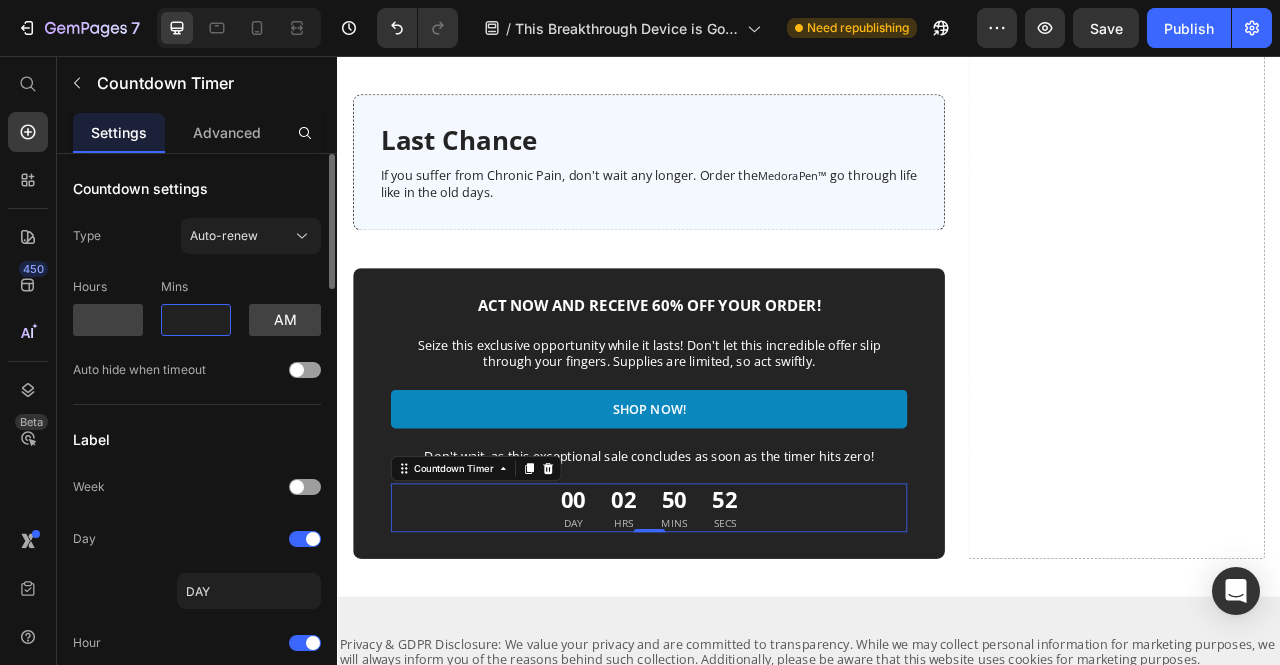 type 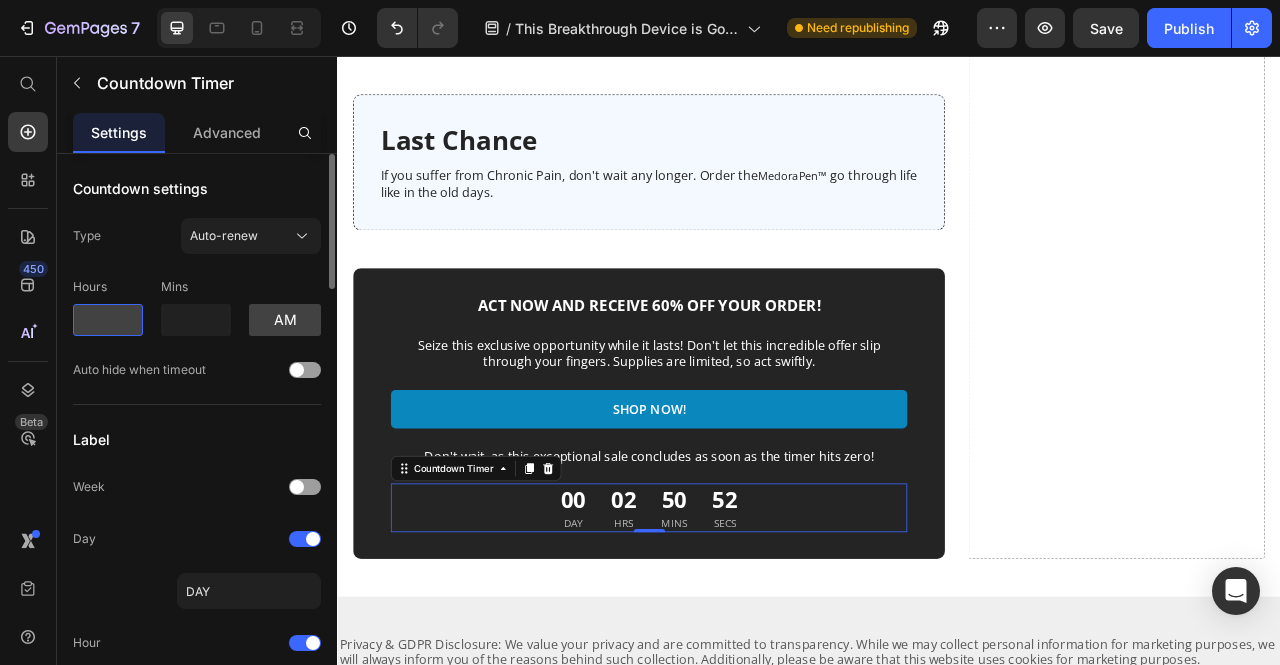 click at bounding box center [108, 320] 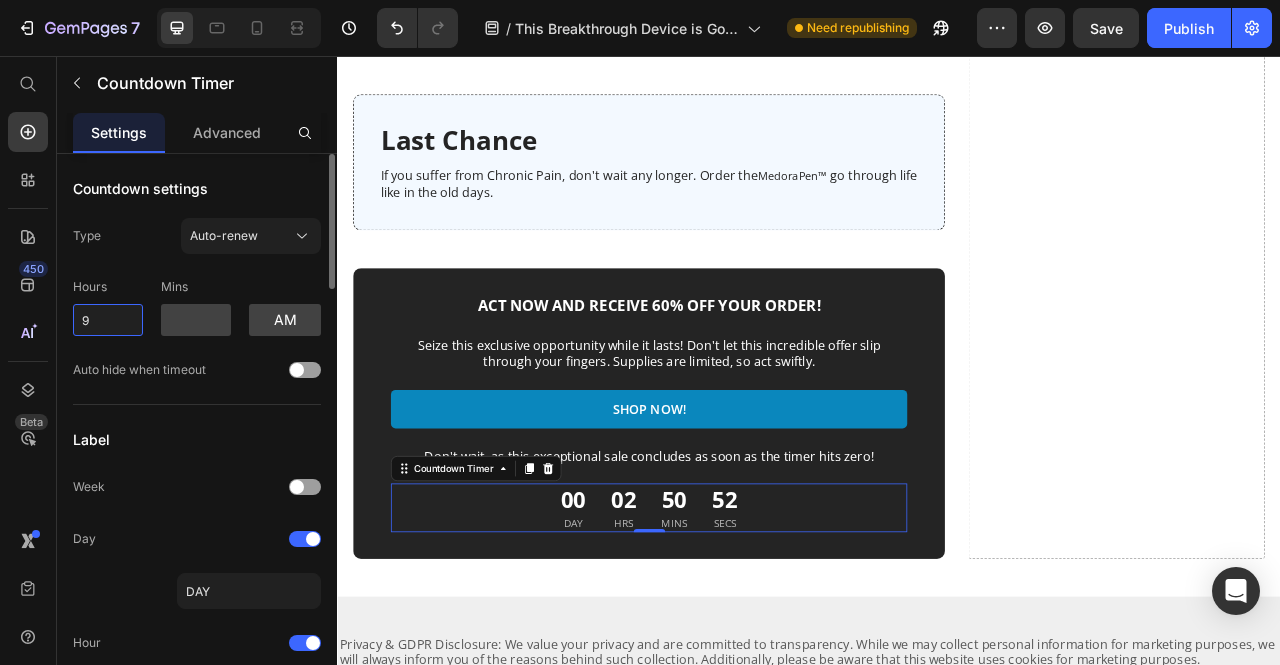 type on "9" 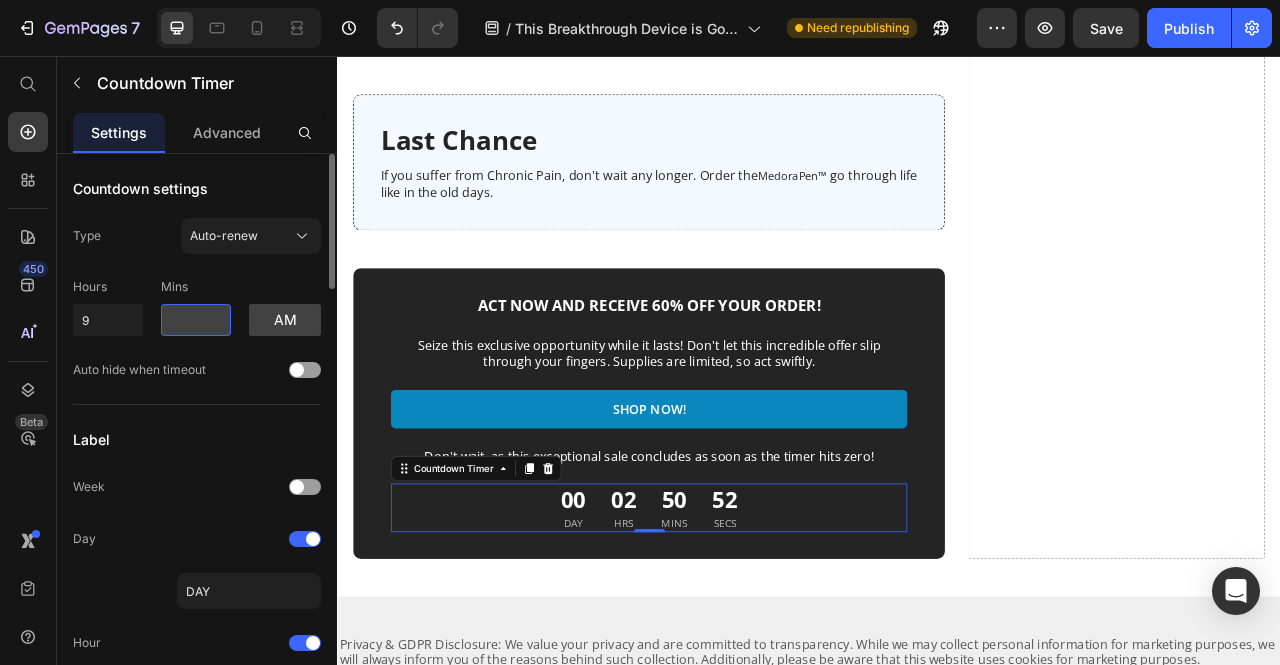 click at bounding box center [196, 320] 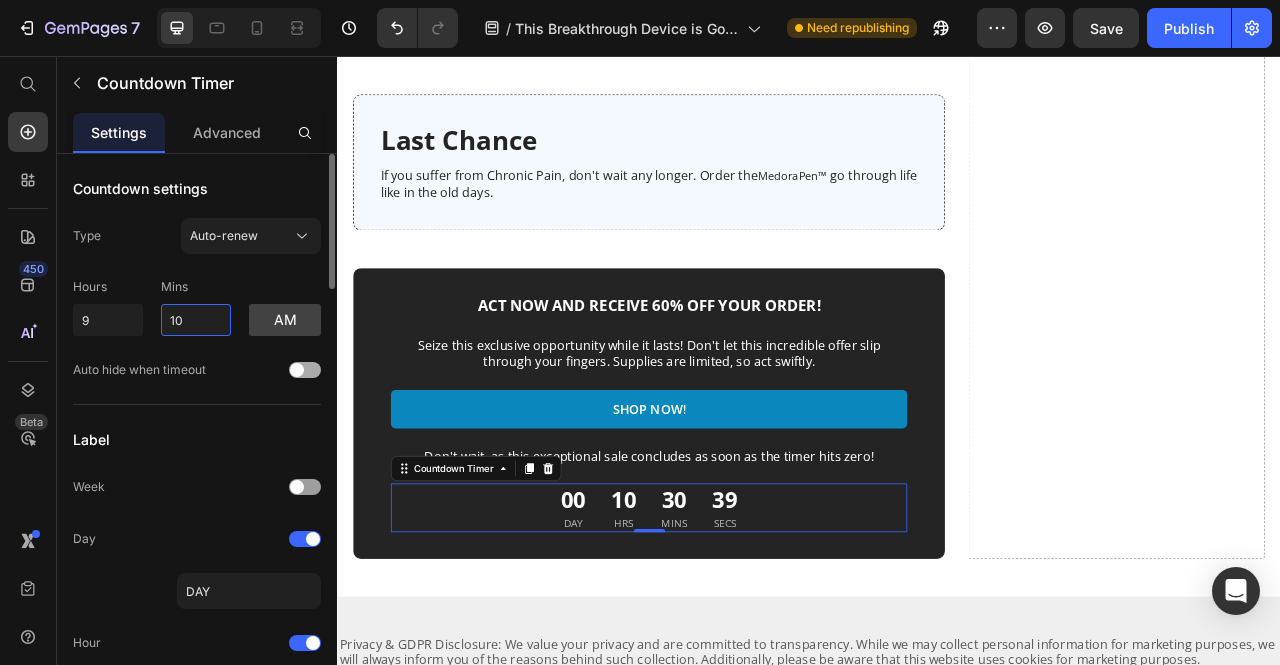 type on "10" 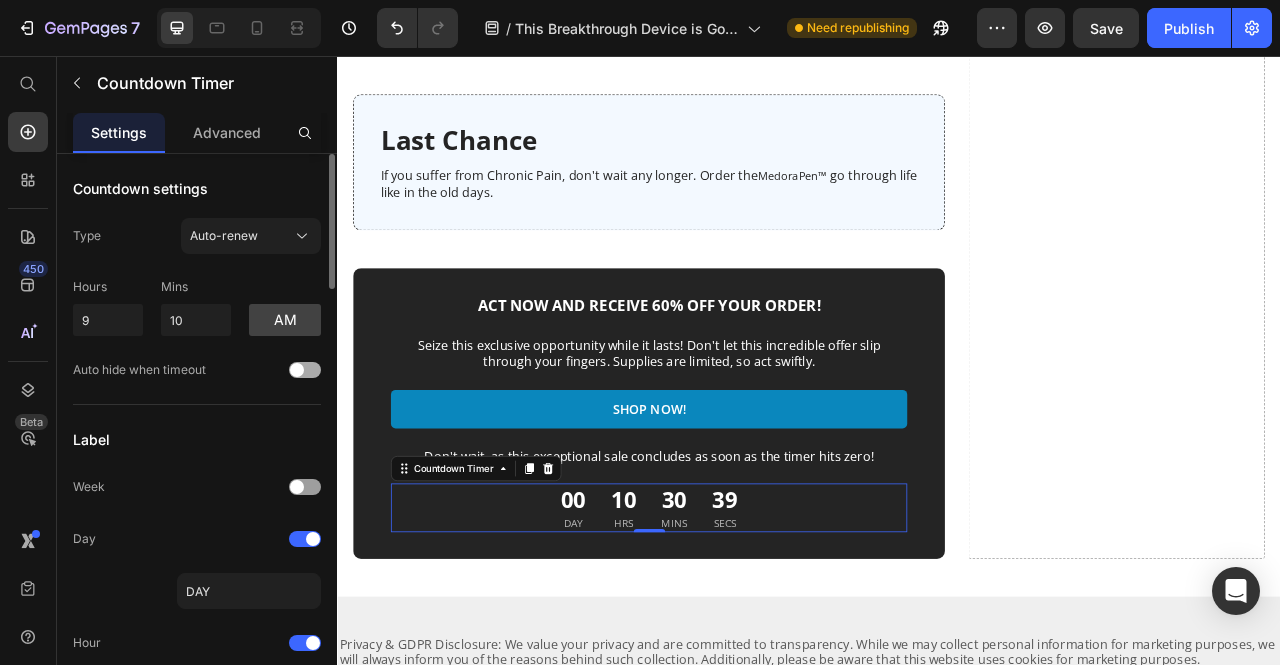 click on "Auto hide when timeout" 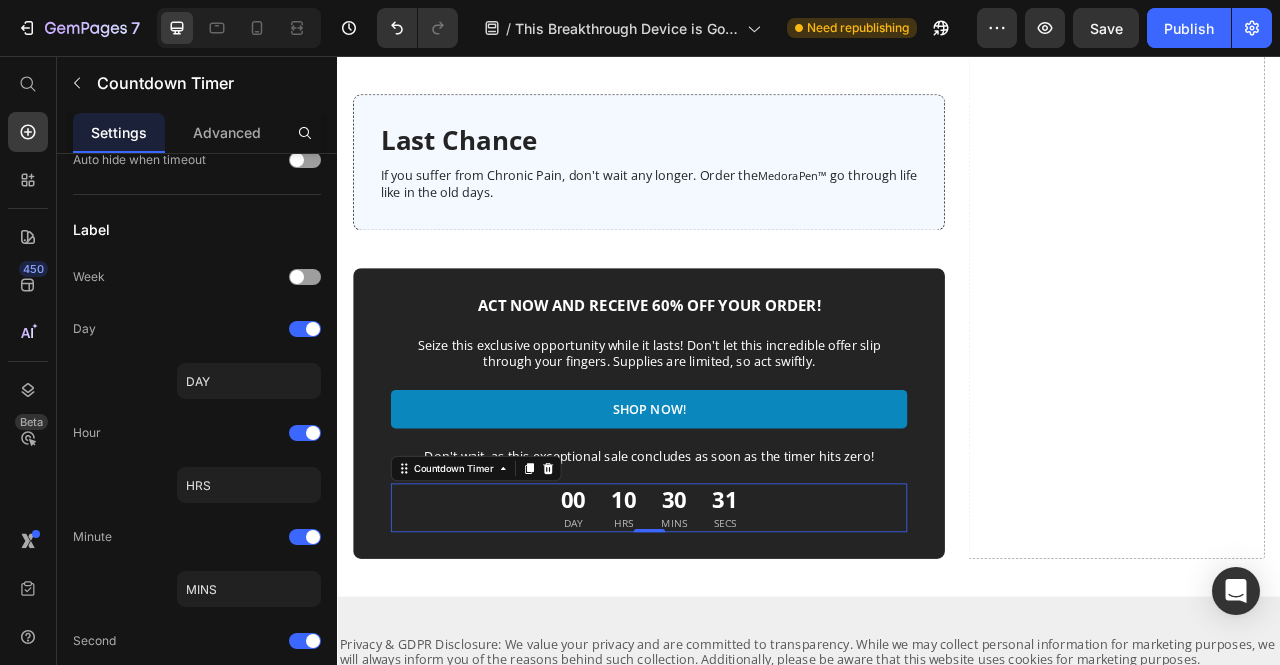 scroll, scrollTop: 0, scrollLeft: 0, axis: both 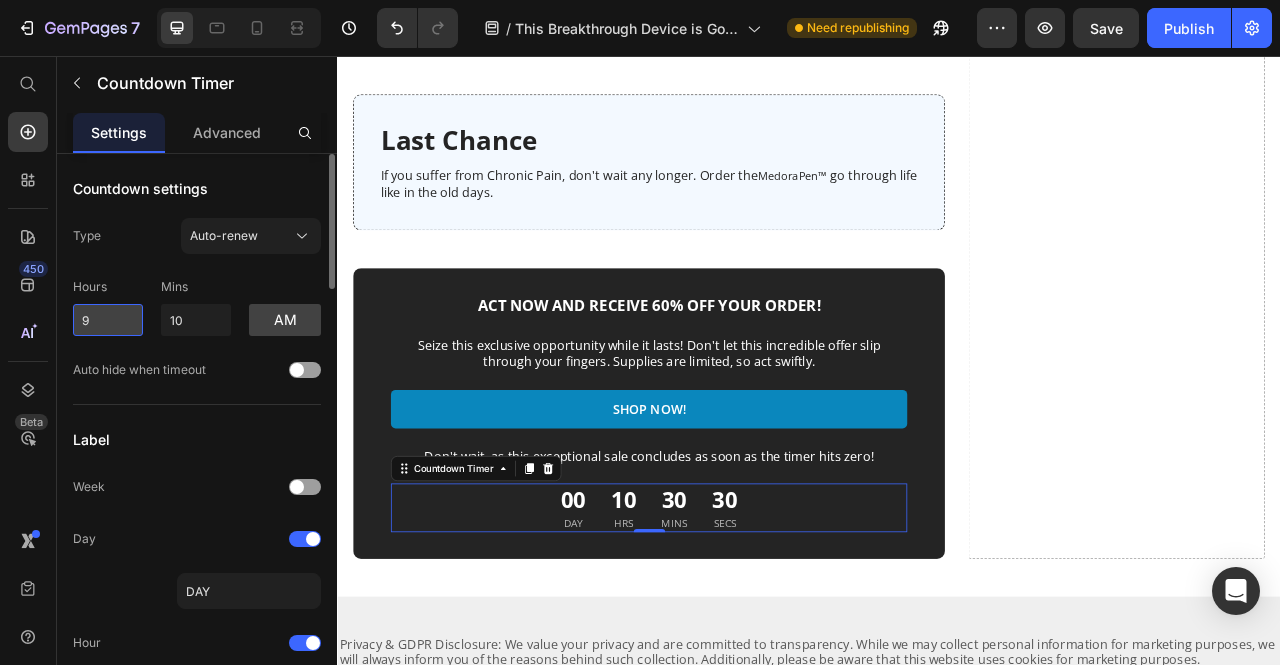 click on "9" at bounding box center [108, 320] 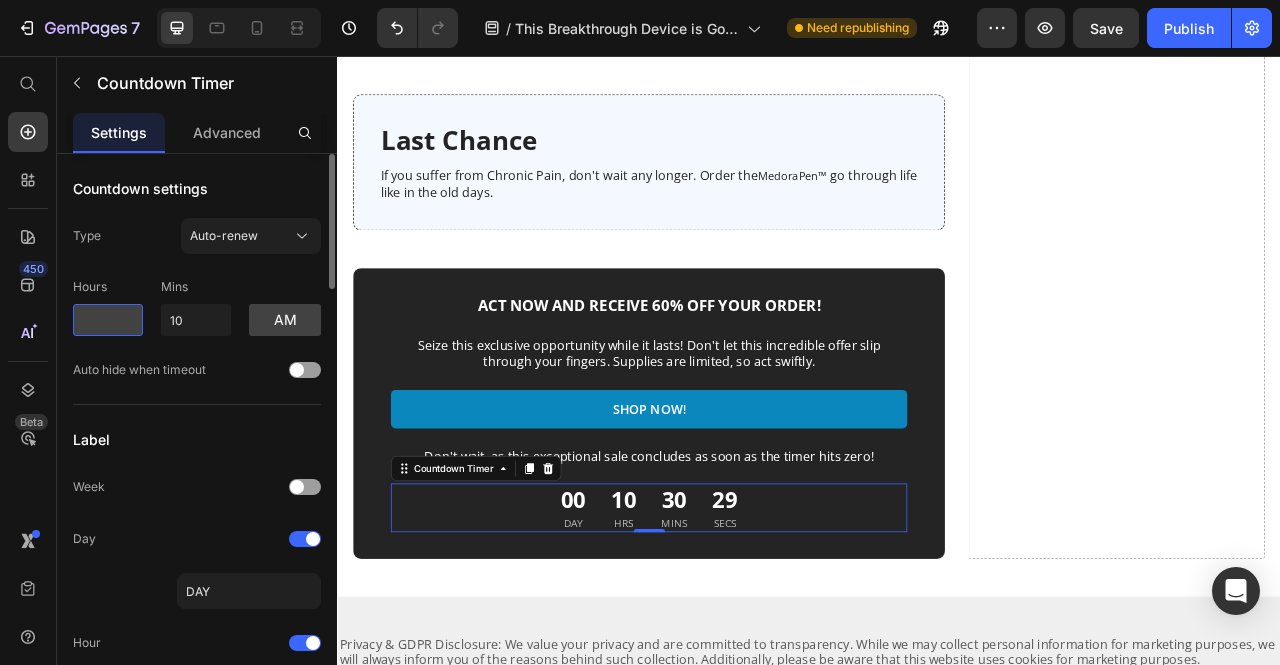 type on "8" 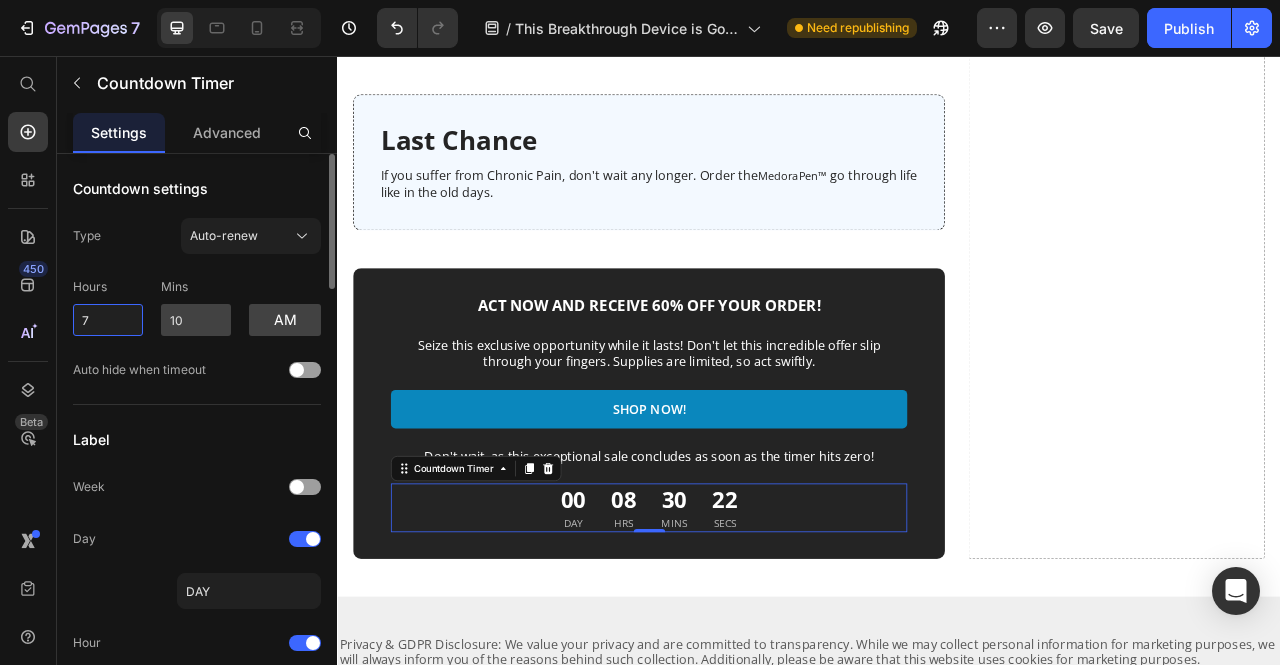 type on "7" 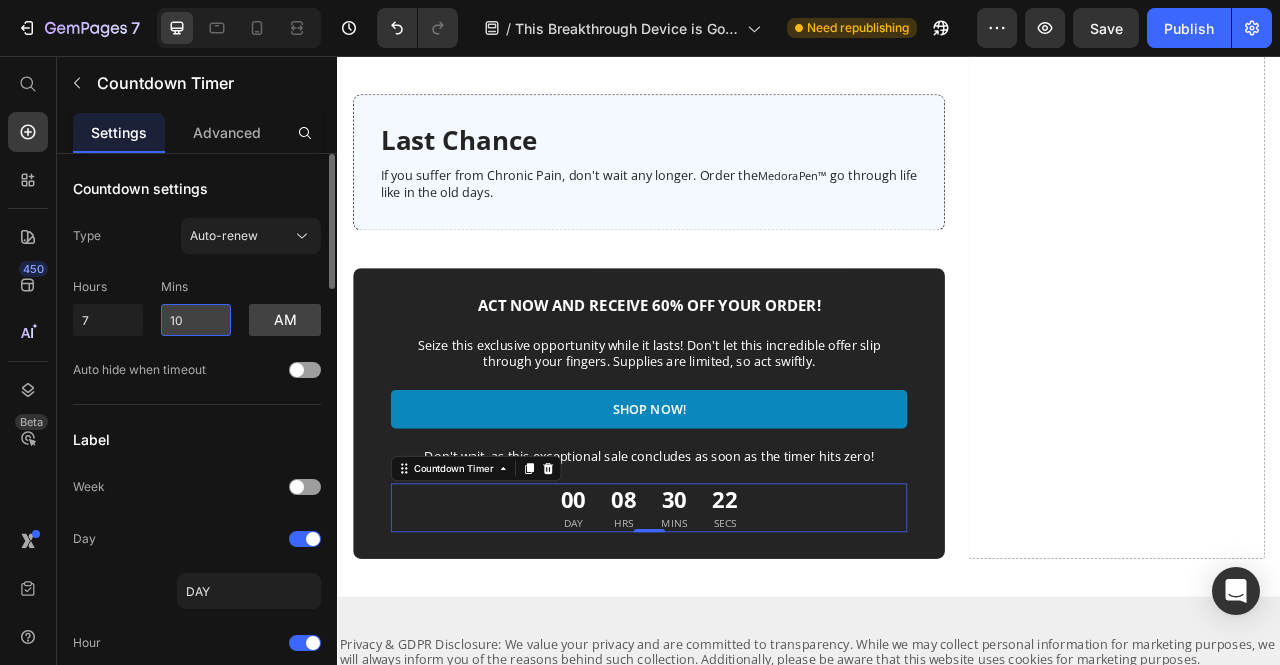 click on "10" at bounding box center (196, 320) 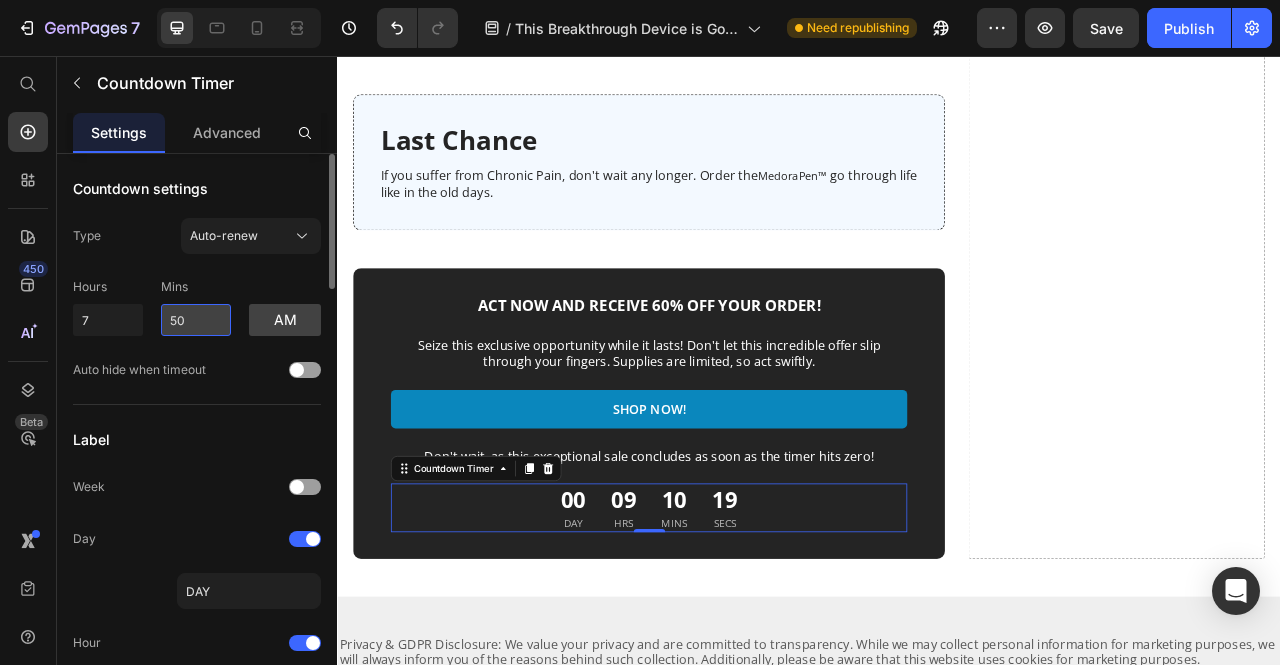 type on "5" 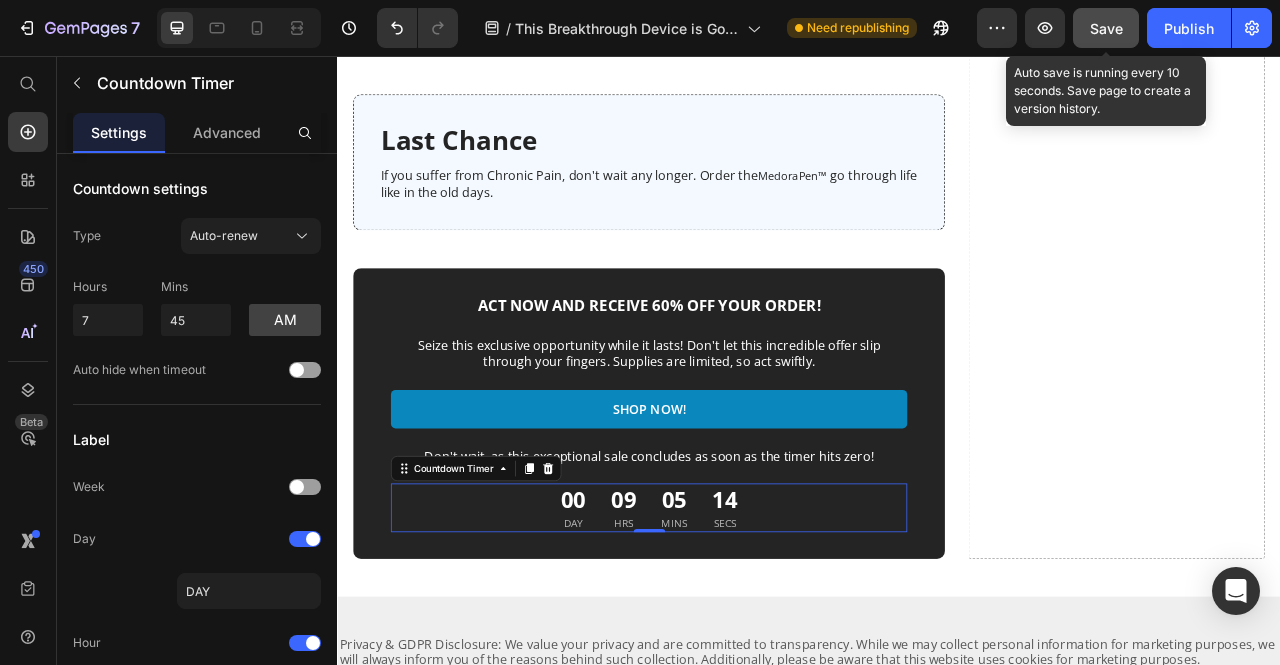 click on "Save" at bounding box center (1106, 28) 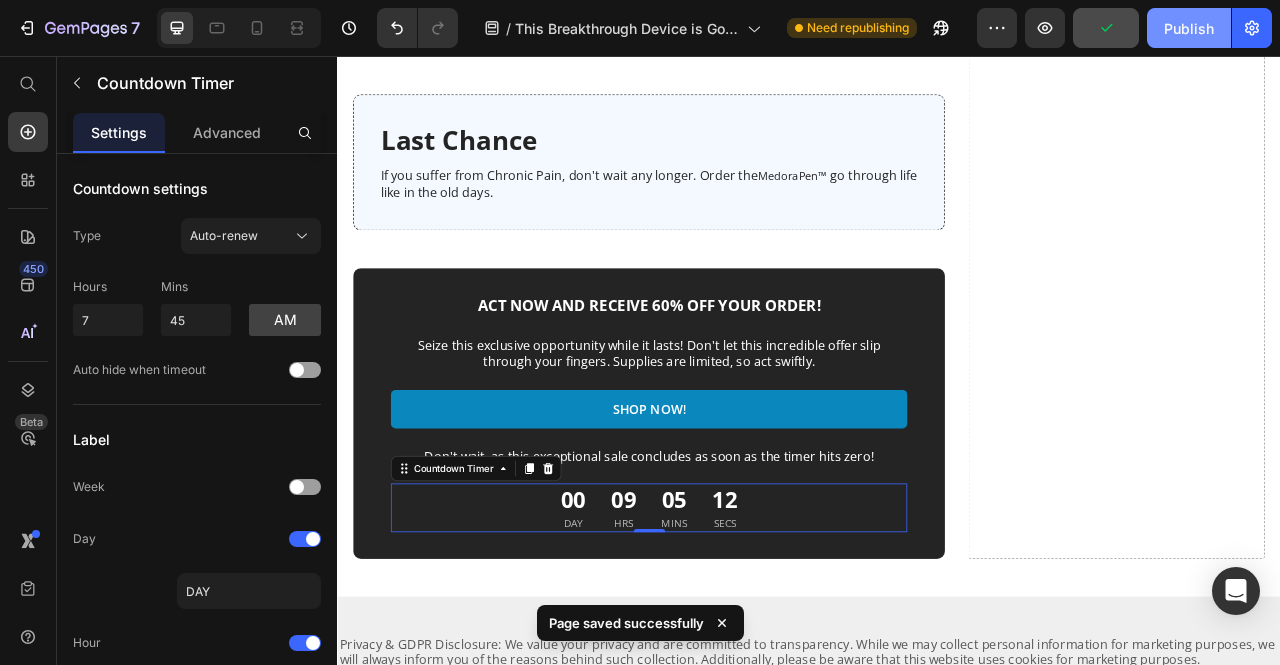 click on "Publish" at bounding box center [1189, 28] 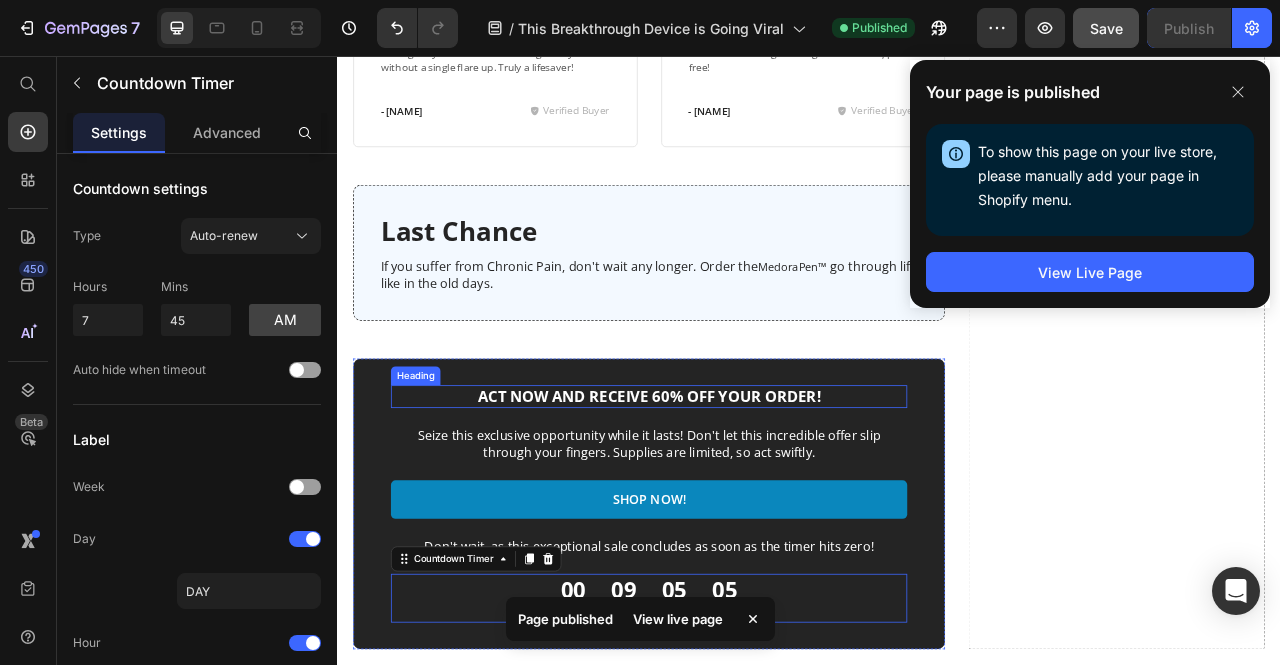 scroll, scrollTop: 8659, scrollLeft: 0, axis: vertical 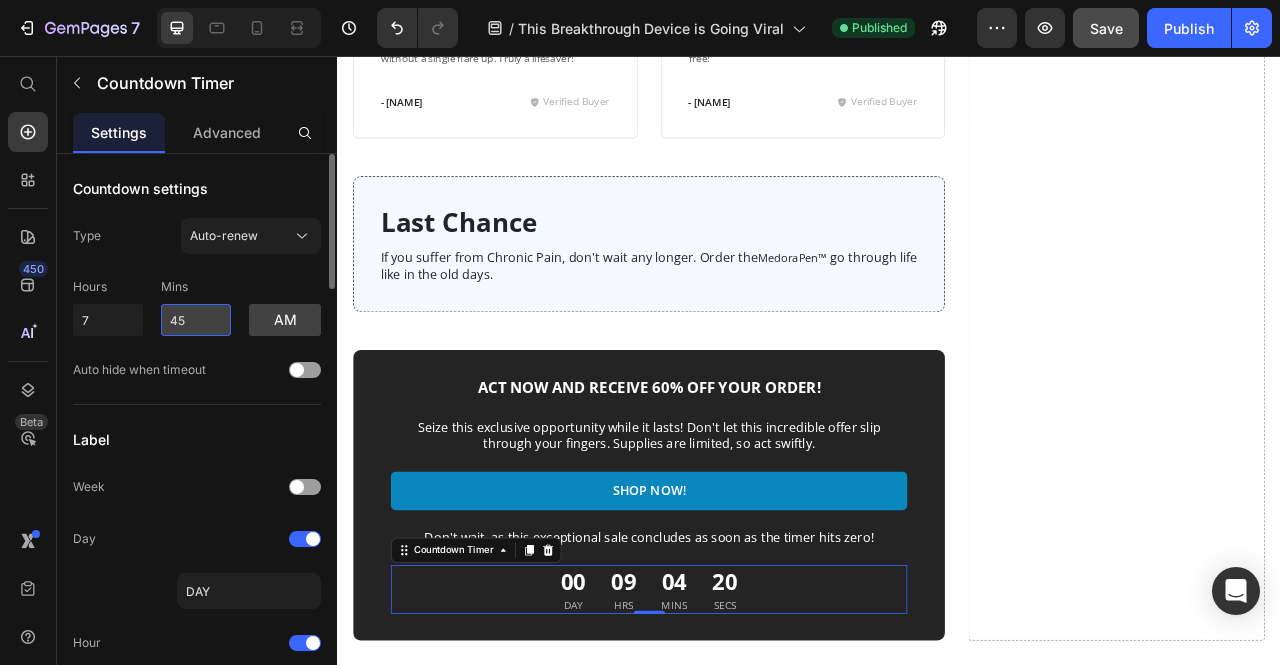 click on "45" at bounding box center [196, 320] 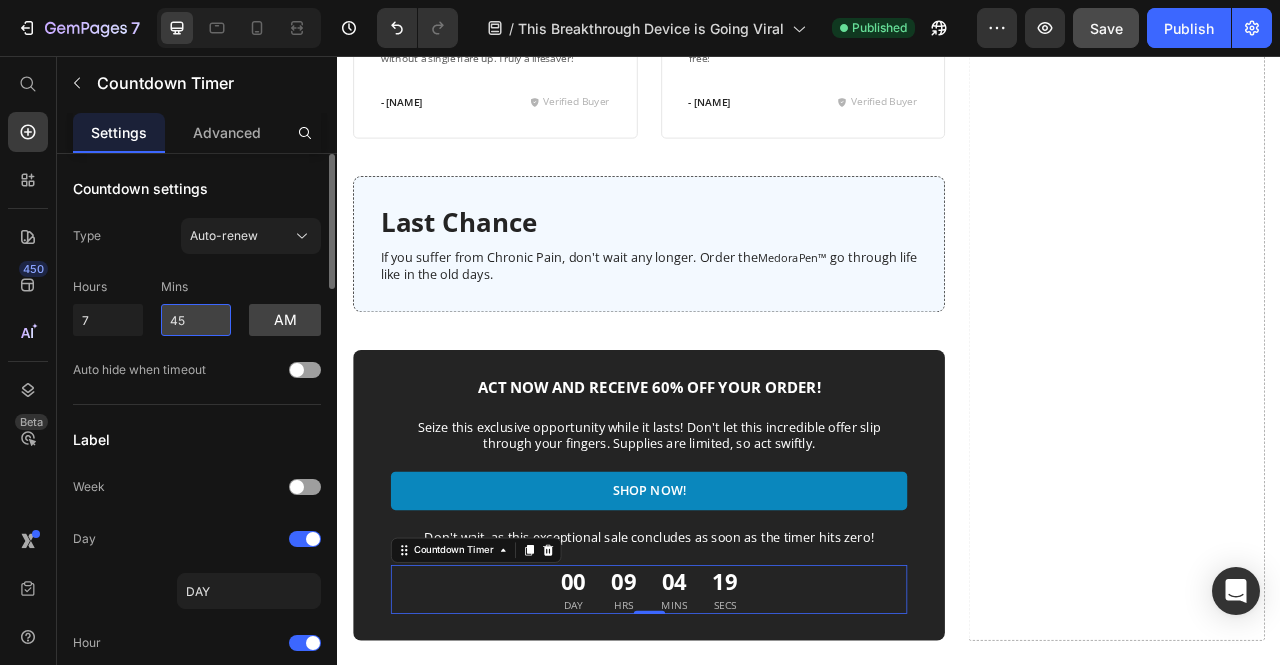 type on "4" 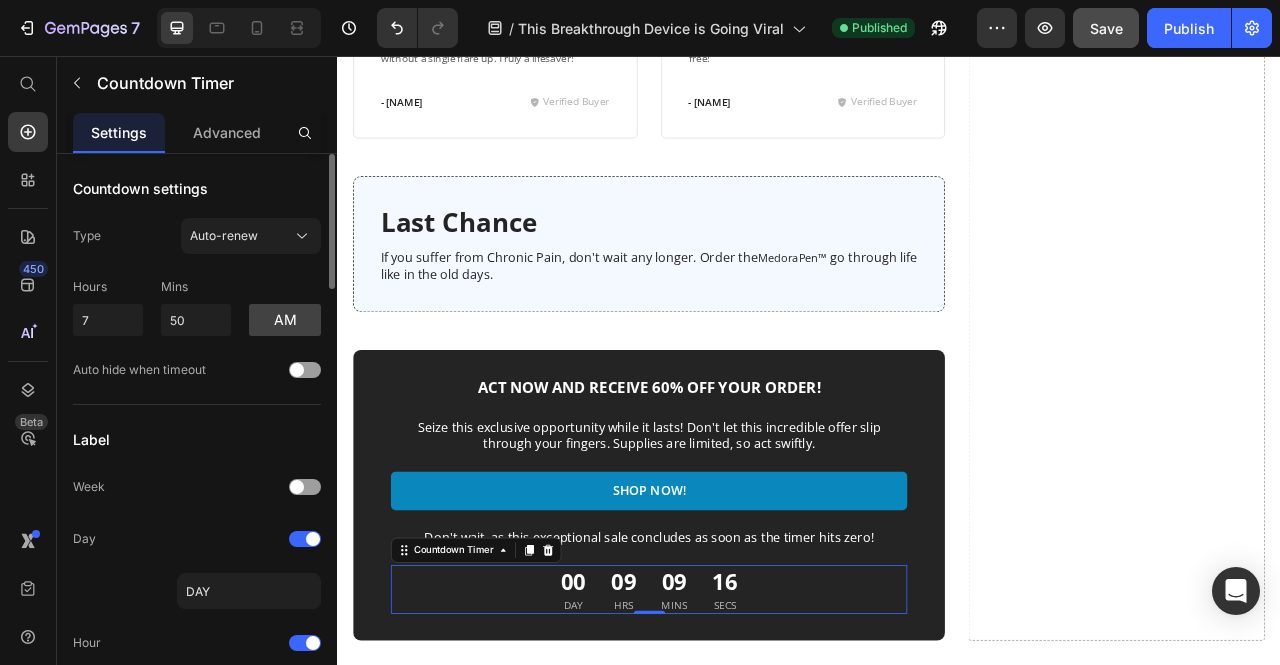 click on "am" at bounding box center (285, 307) 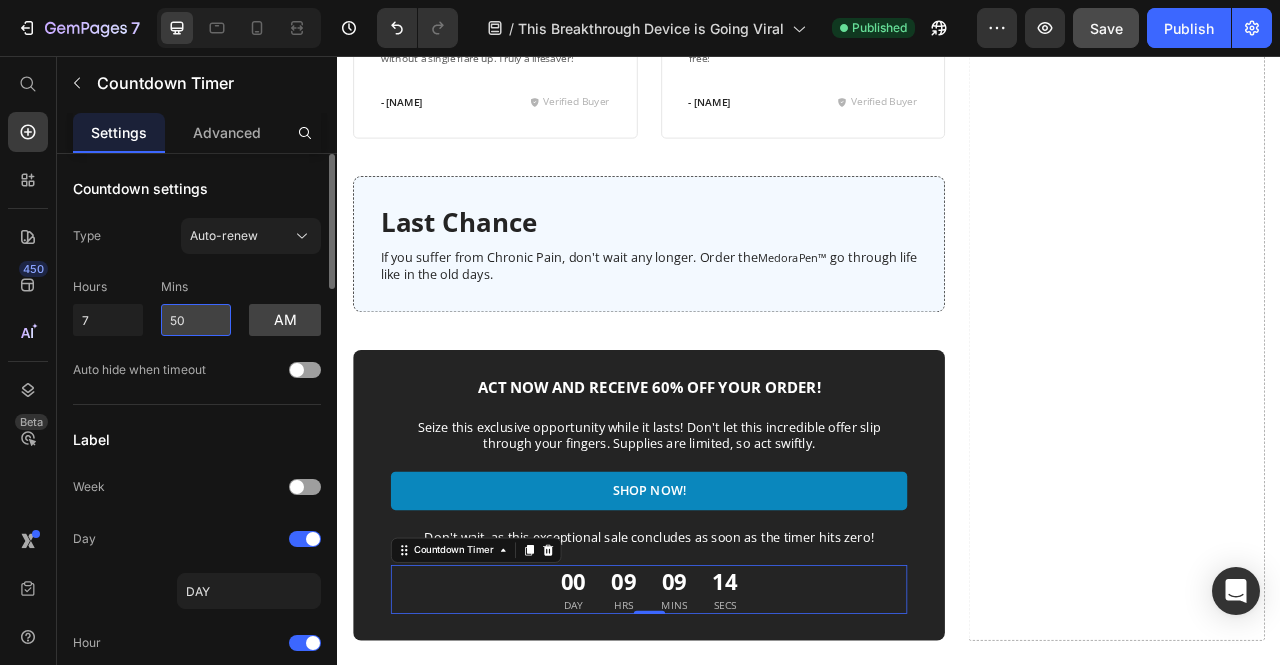click on "50" at bounding box center (196, 320) 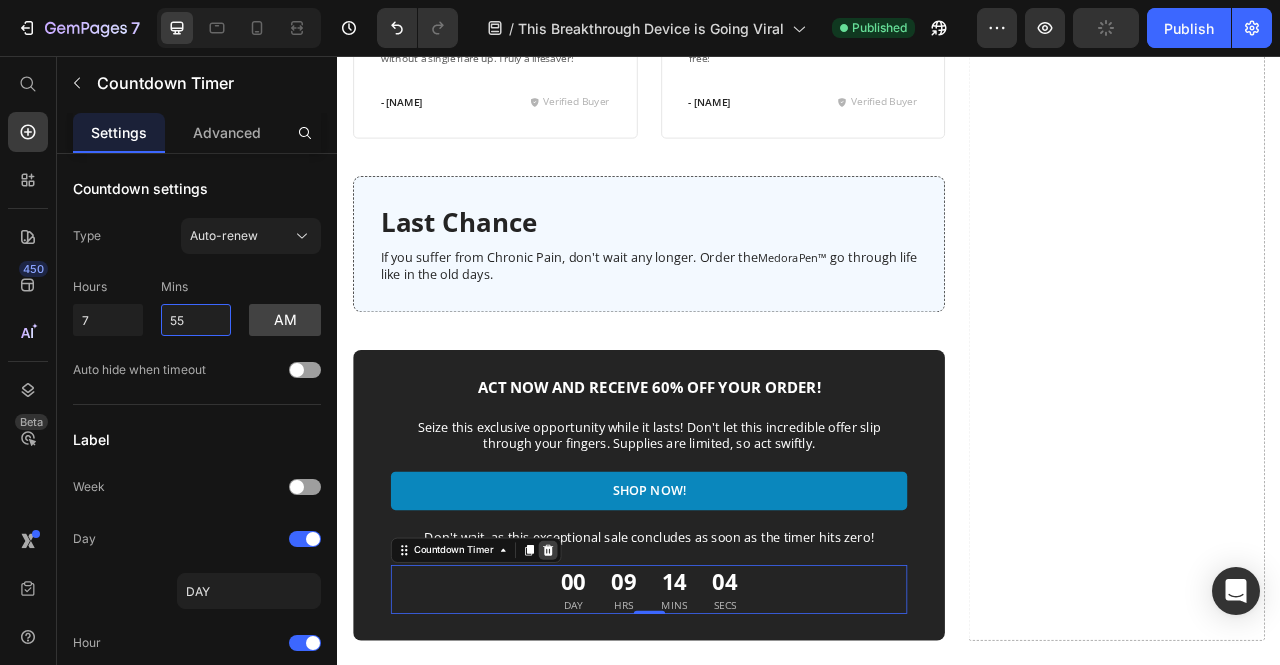 type on "50" 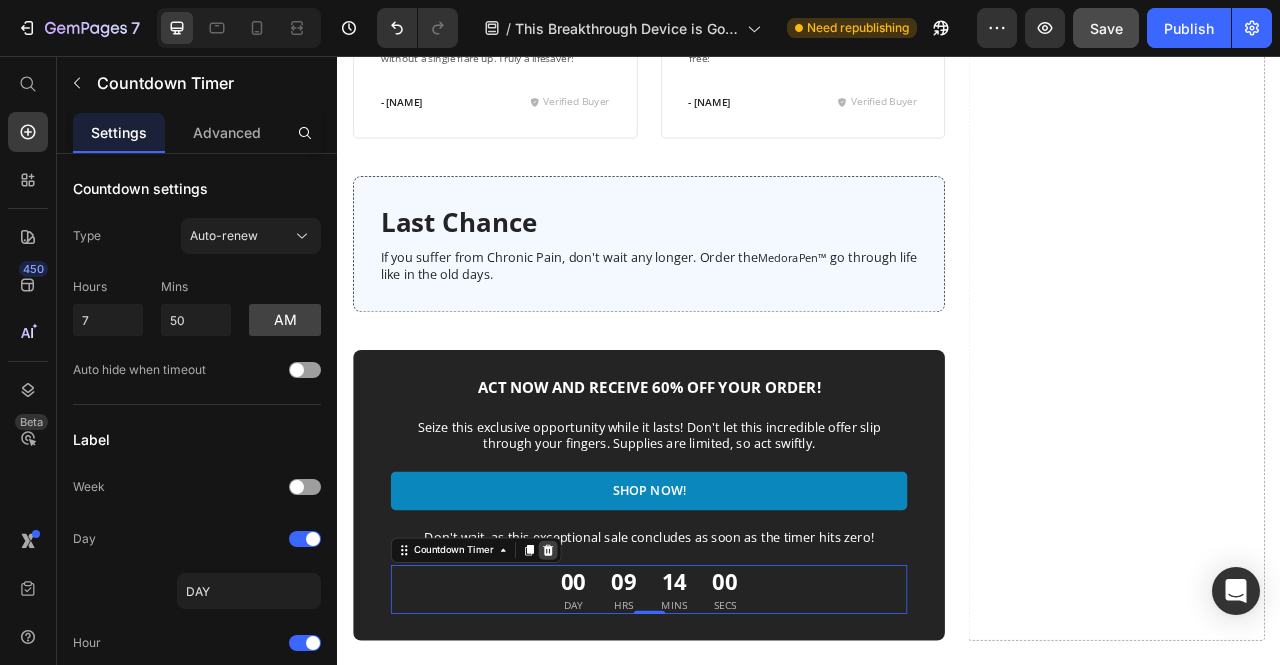 click 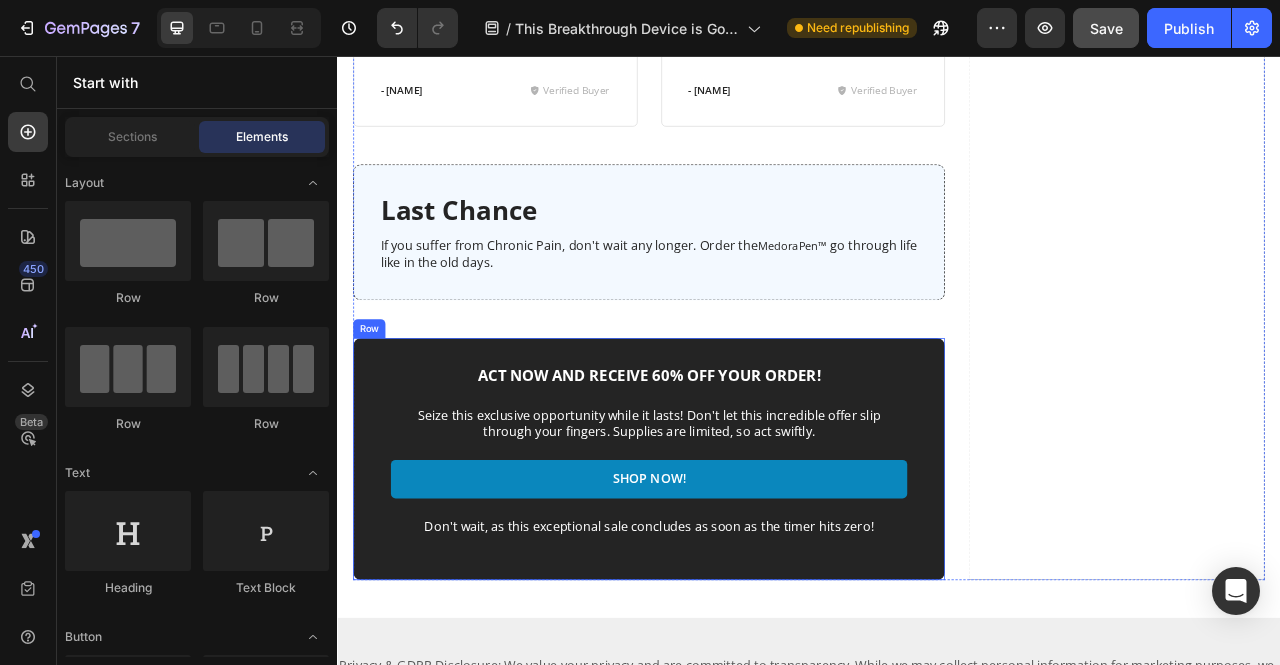 scroll, scrollTop: 8675, scrollLeft: 0, axis: vertical 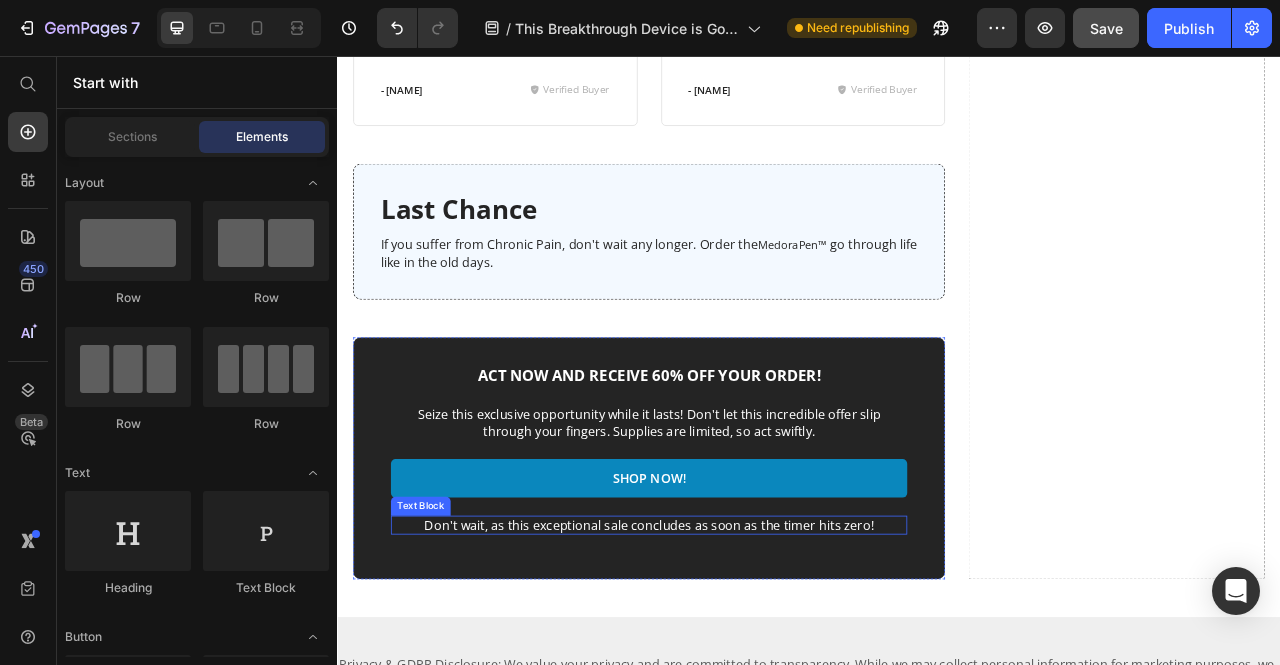 click on "Don't wait, as this exceptional sale concludes as soon as the timer hits zero!" at bounding box center (733, 653) 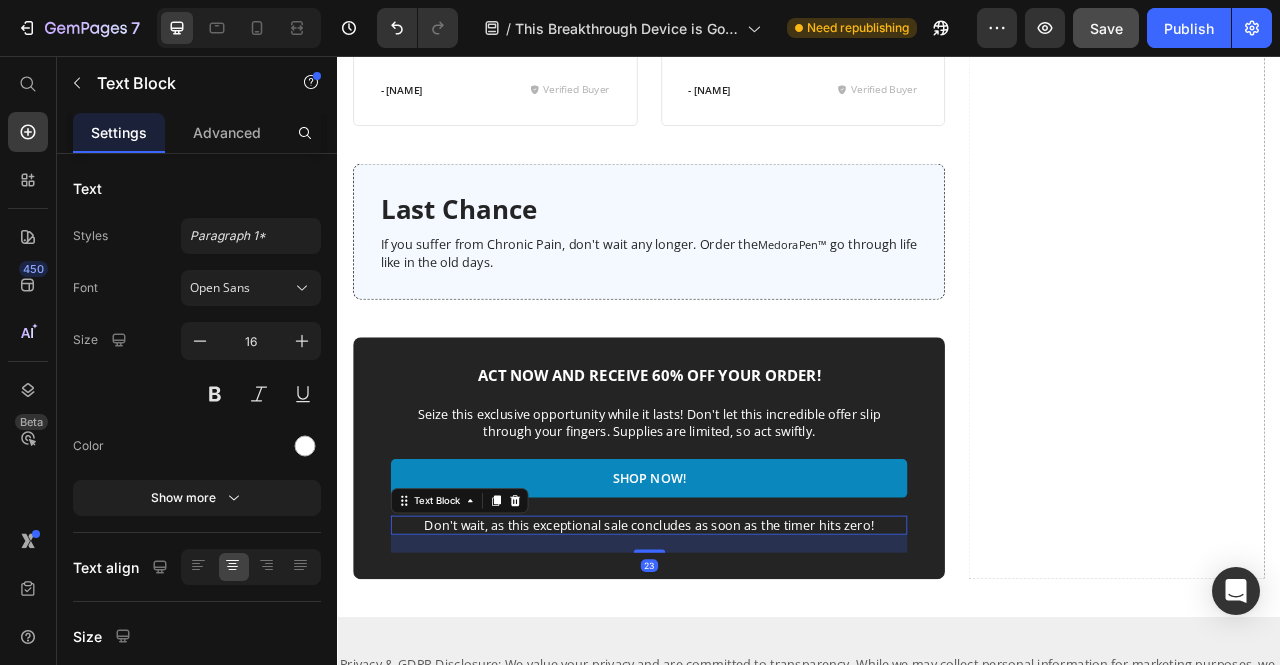 click on "Don't wait, as this exceptional sale concludes as soon as the timer hits zero!" at bounding box center (733, 653) 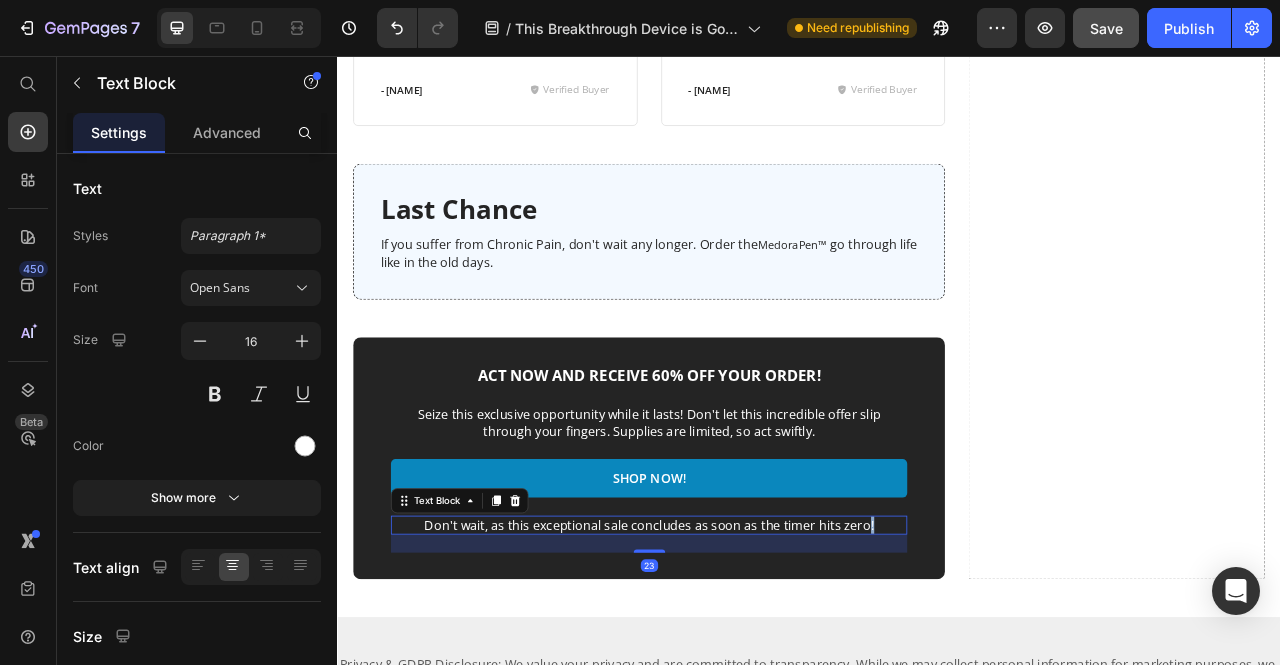 click on "Don't wait, as this exceptional sale concludes as soon as the timer hits zero!" at bounding box center [733, 653] 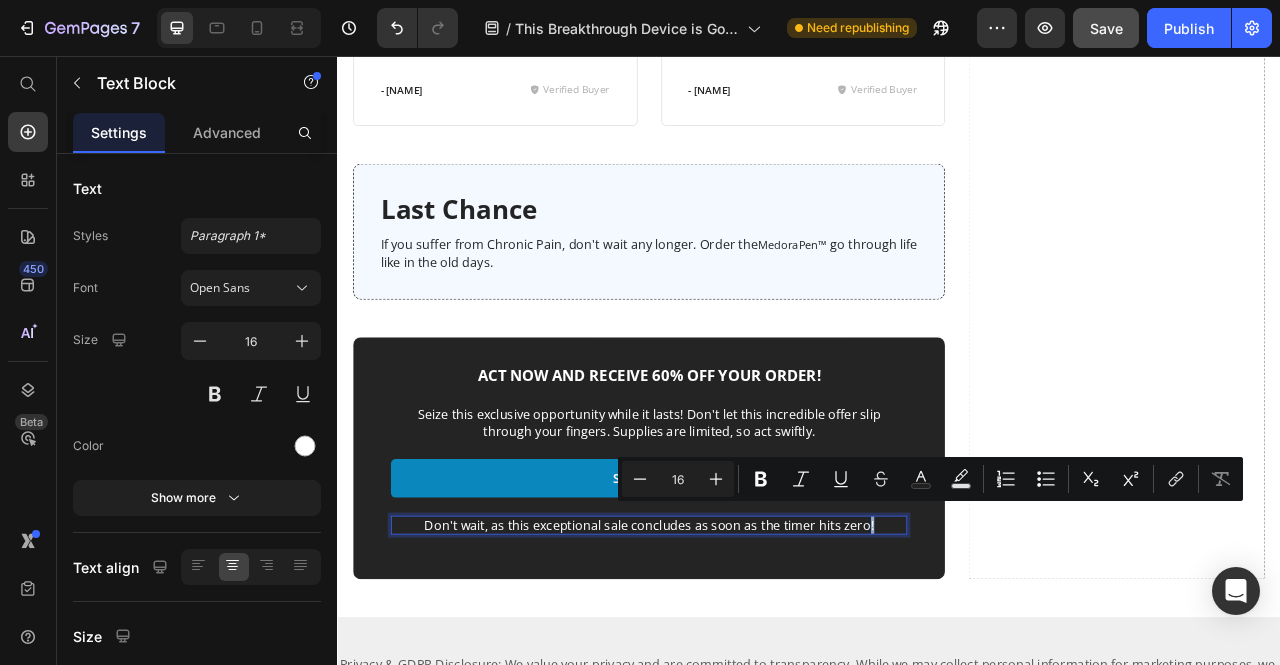 click on "Don't wait, as this exceptional sale concludes as soon as the timer hits zero!" at bounding box center (733, 653) 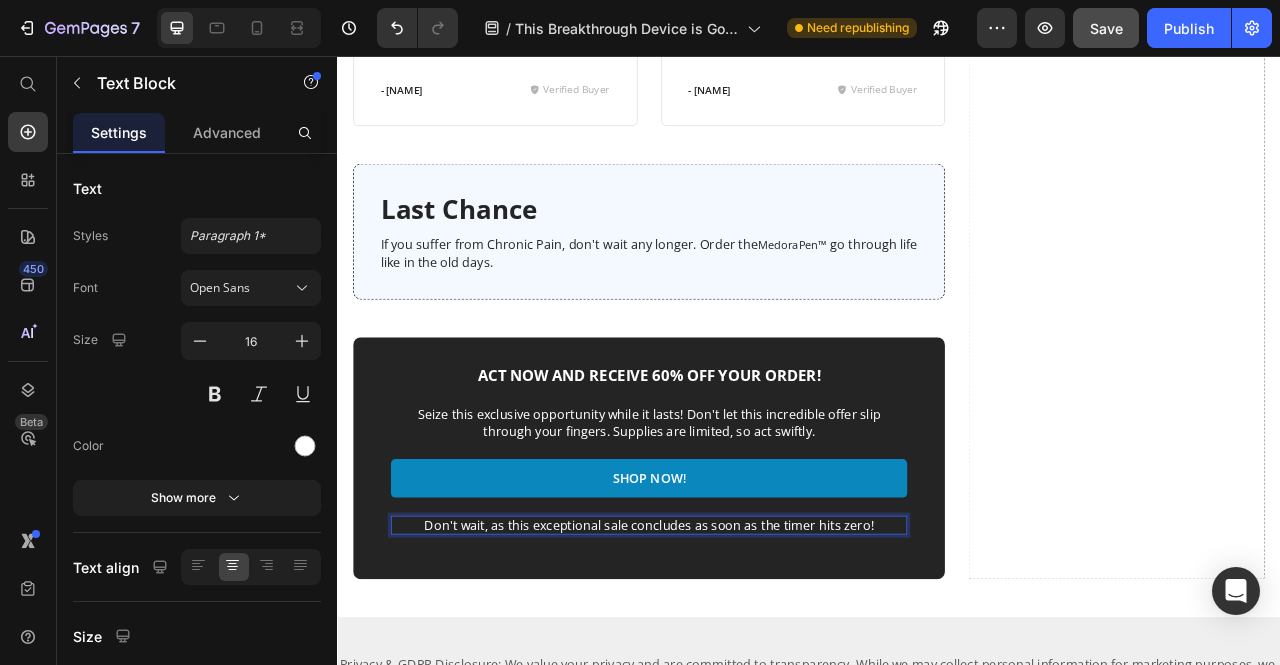 click on "Don't wait, as this exceptional sale concludes as soon as the timer hits zero!" at bounding box center (733, 653) 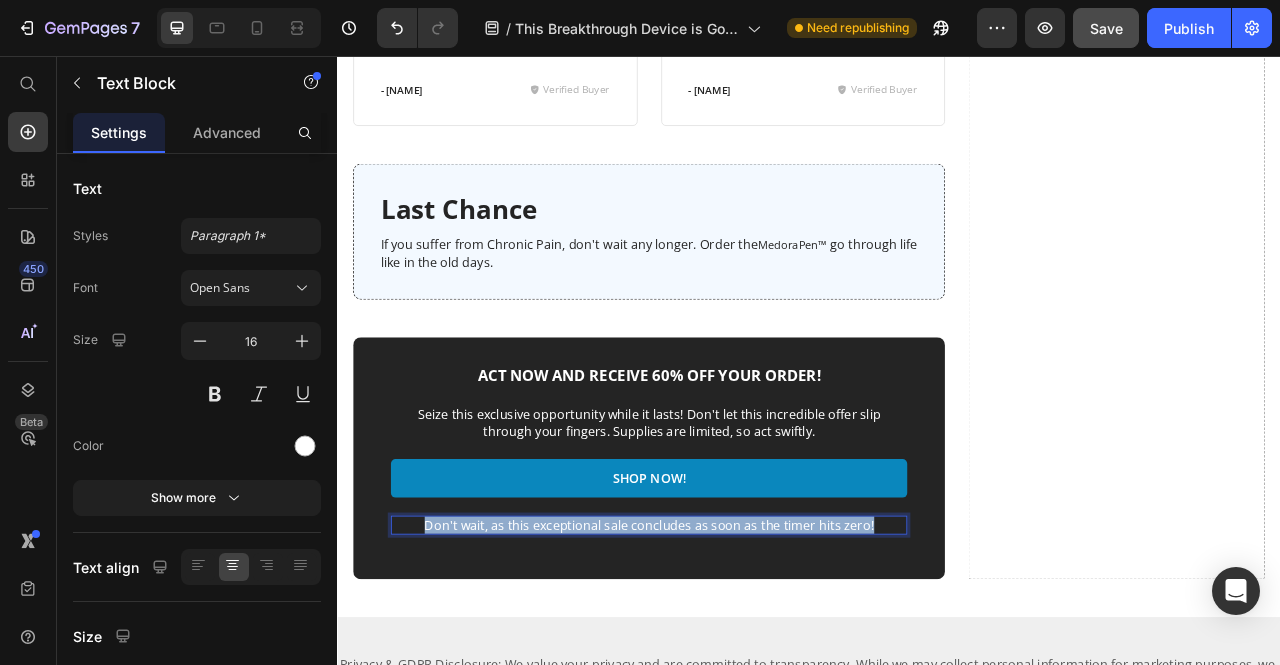 click on "Don't wait, as this exceptional sale concludes as soon as the timer hits zero!" at bounding box center (733, 653) 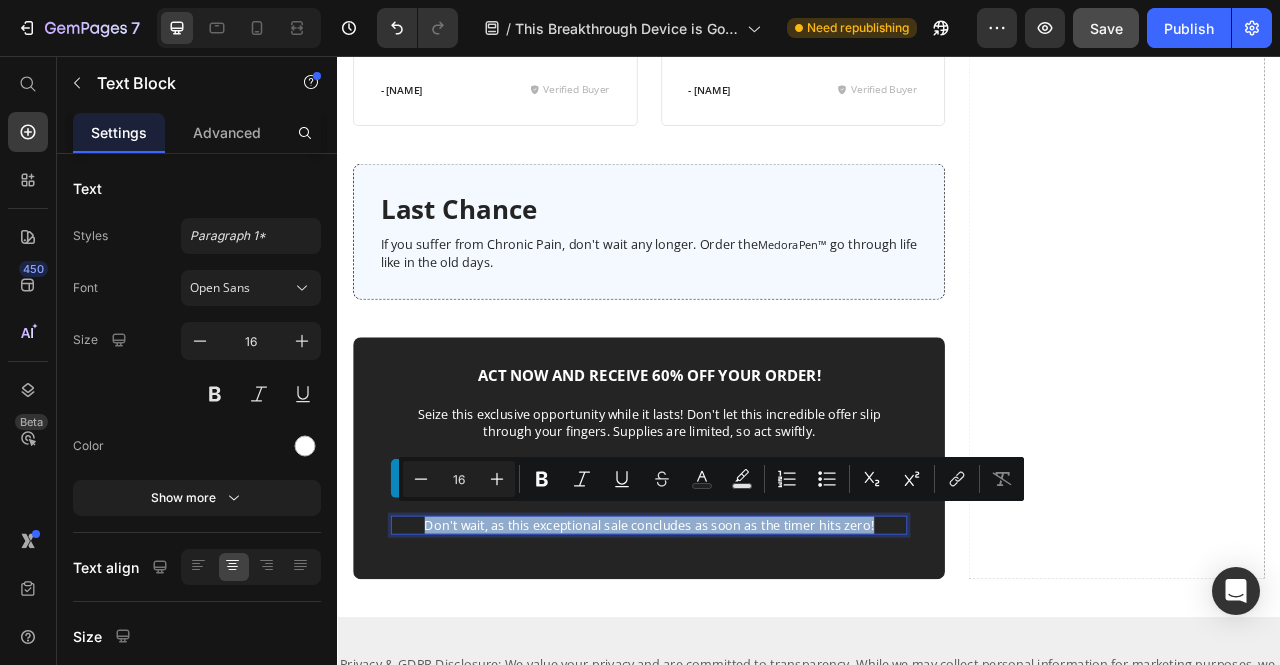 click on "Don't wait, as this exceptional sale concludes as soon as the timer hits zero!" at bounding box center (733, 653) 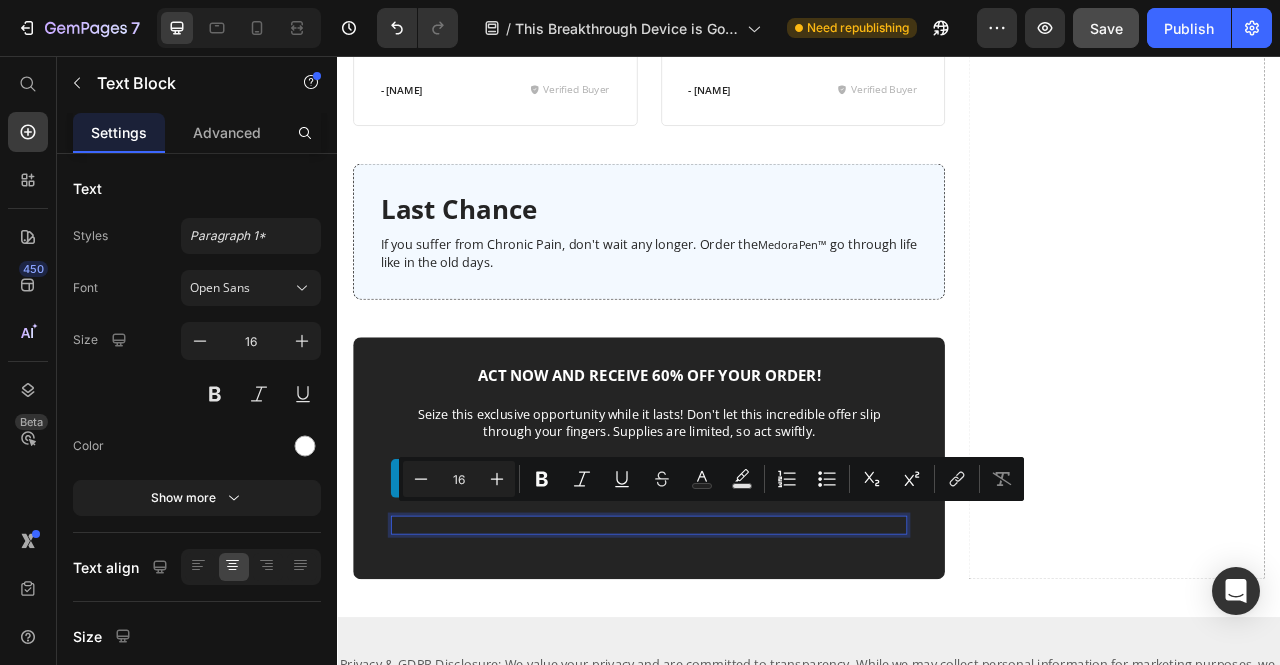 scroll, scrollTop: 3, scrollLeft: 0, axis: vertical 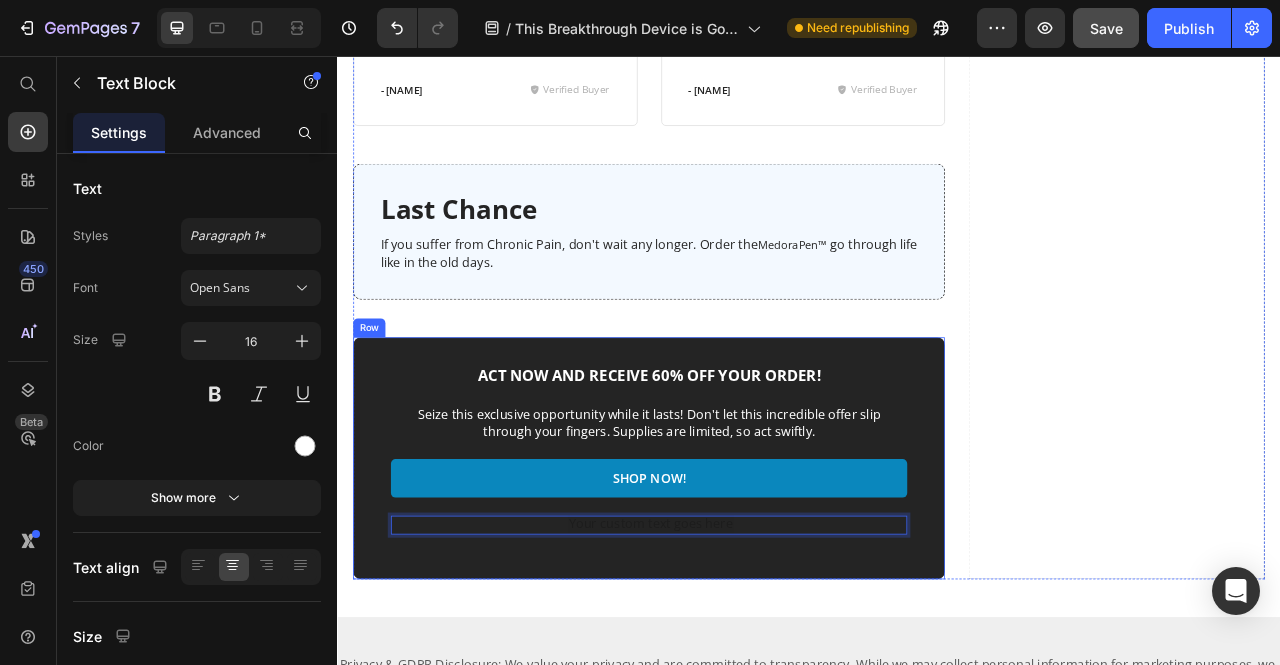 click on "ACT NOW AND RECEIVE 60% OFF YOUR ORDER! Heading Seize this exclusive opportunity while it lasts! Don't let this incredible offer slip through your fingers. Supplies are limited, so act swiftly. Text Block Shop NOW! Button Text Block   23 Row" at bounding box center (733, 568) 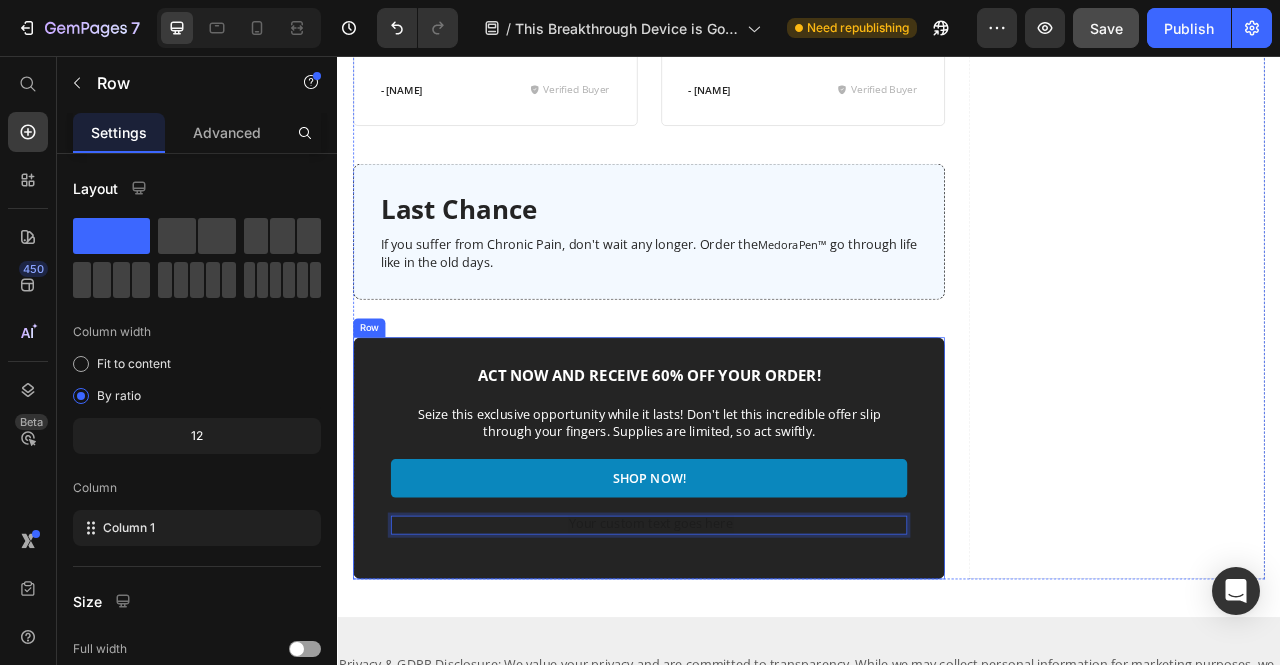 scroll, scrollTop: 0, scrollLeft: 0, axis: both 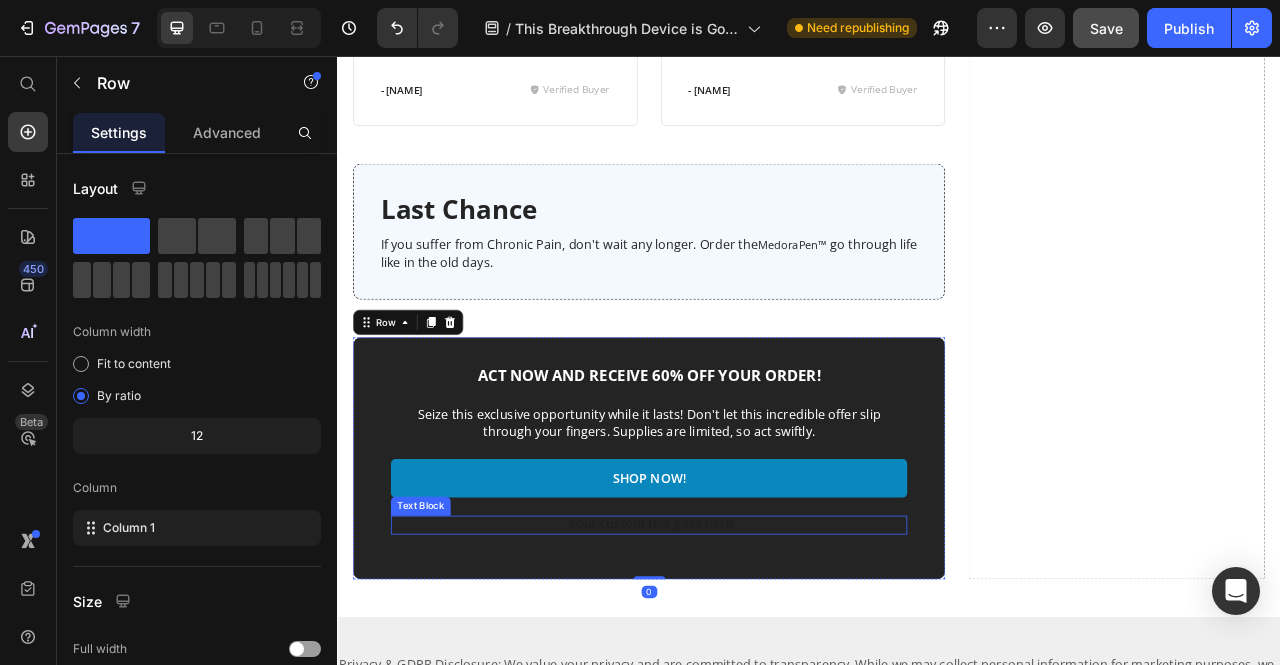 click at bounding box center (733, 653) 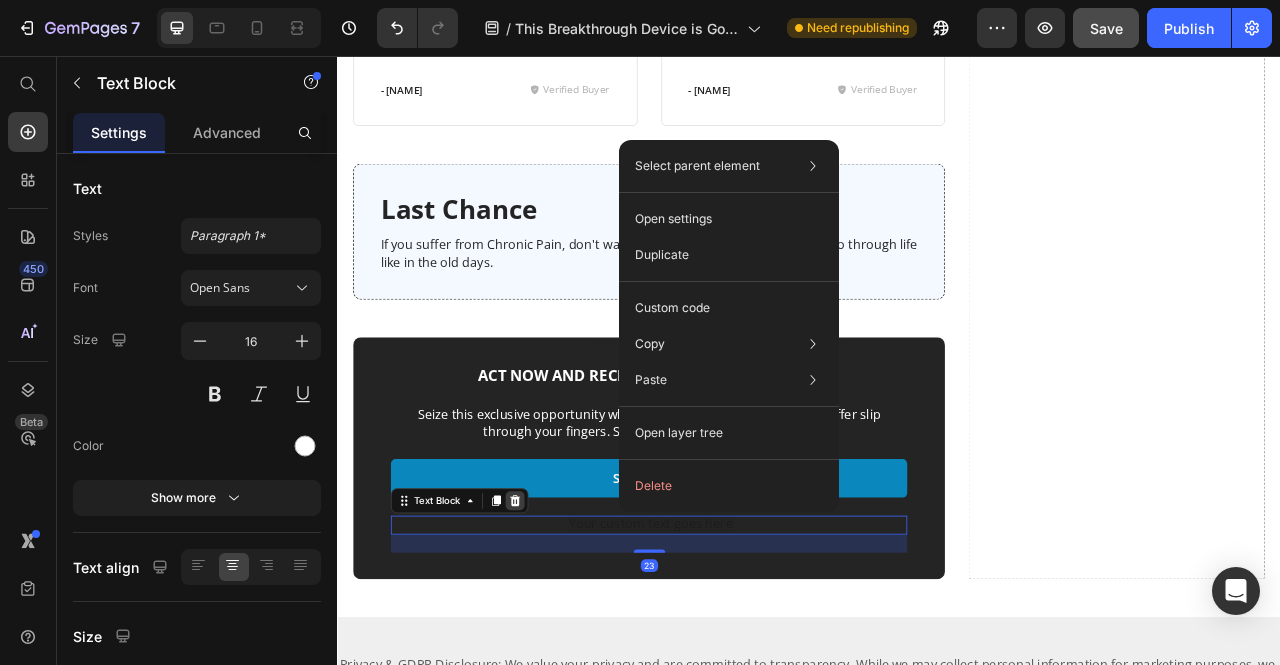 click 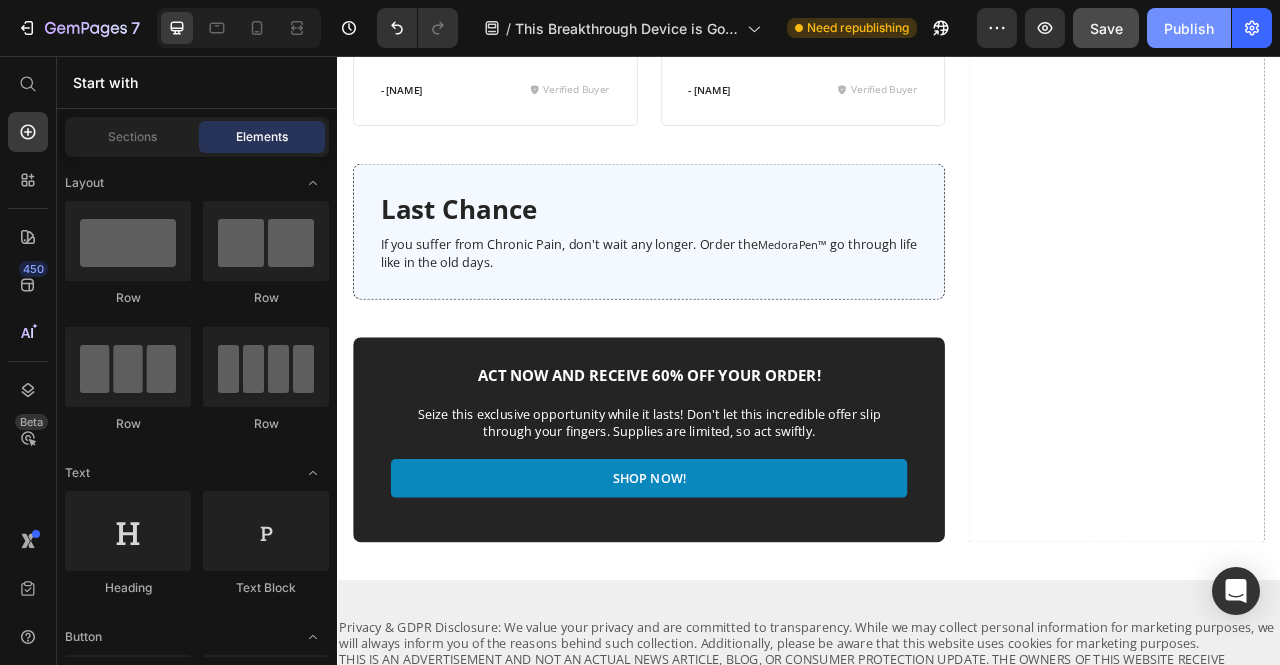 click on "Publish" at bounding box center [1189, 28] 